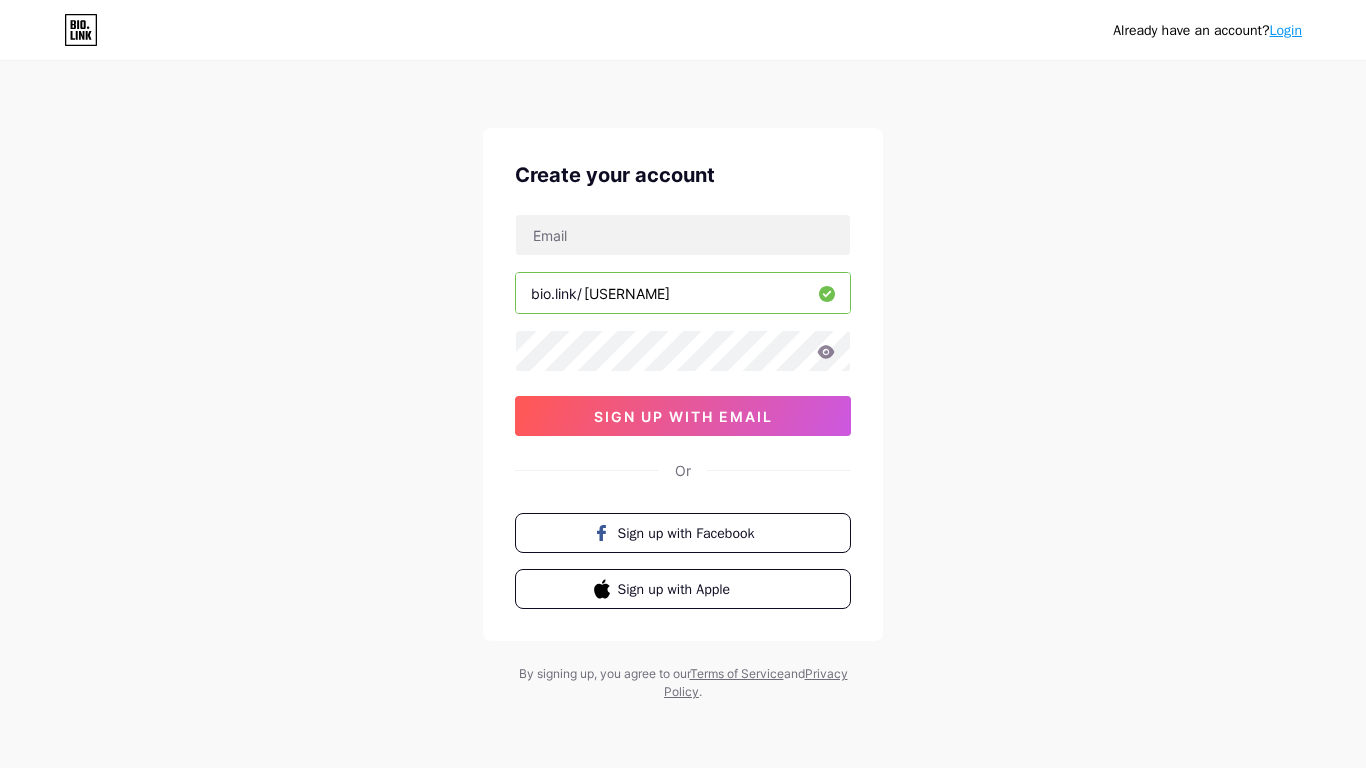 scroll, scrollTop: 0, scrollLeft: 0, axis: both 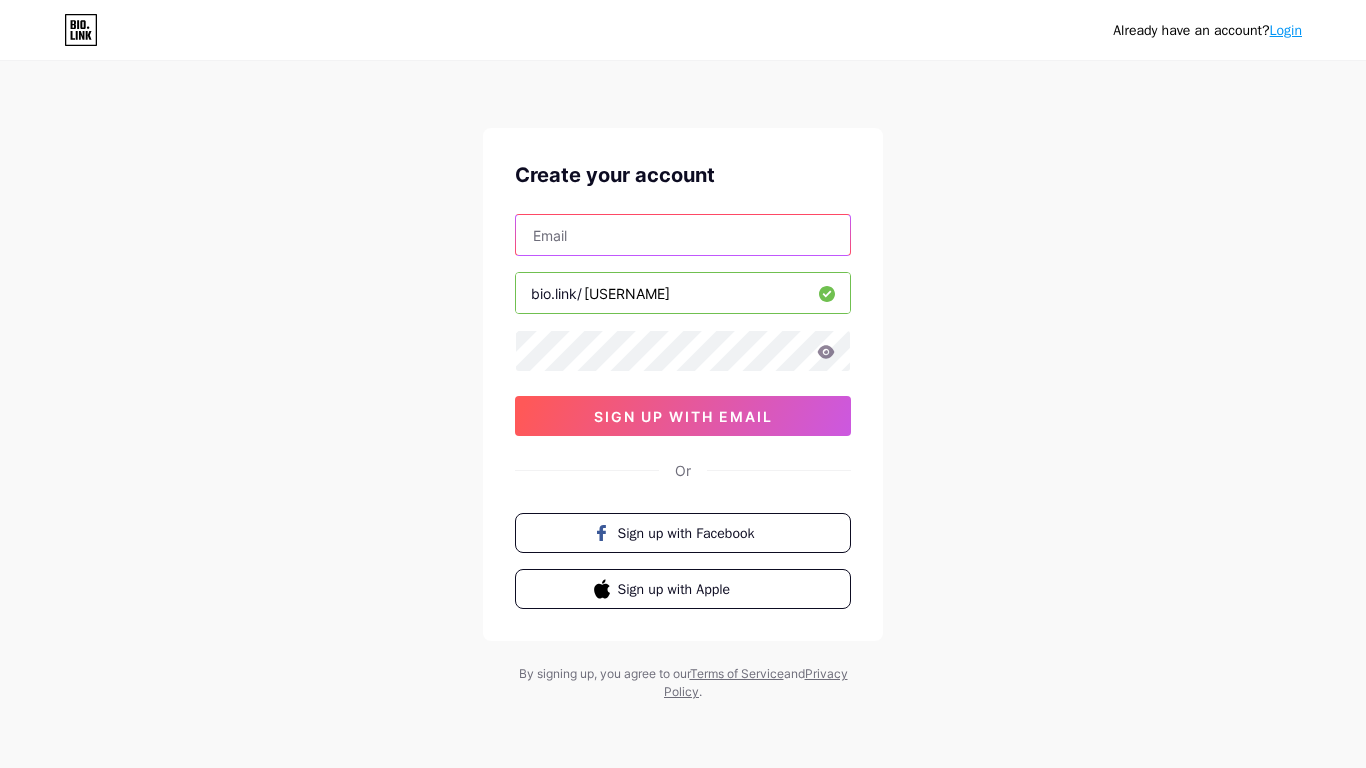 click at bounding box center [683, 235] 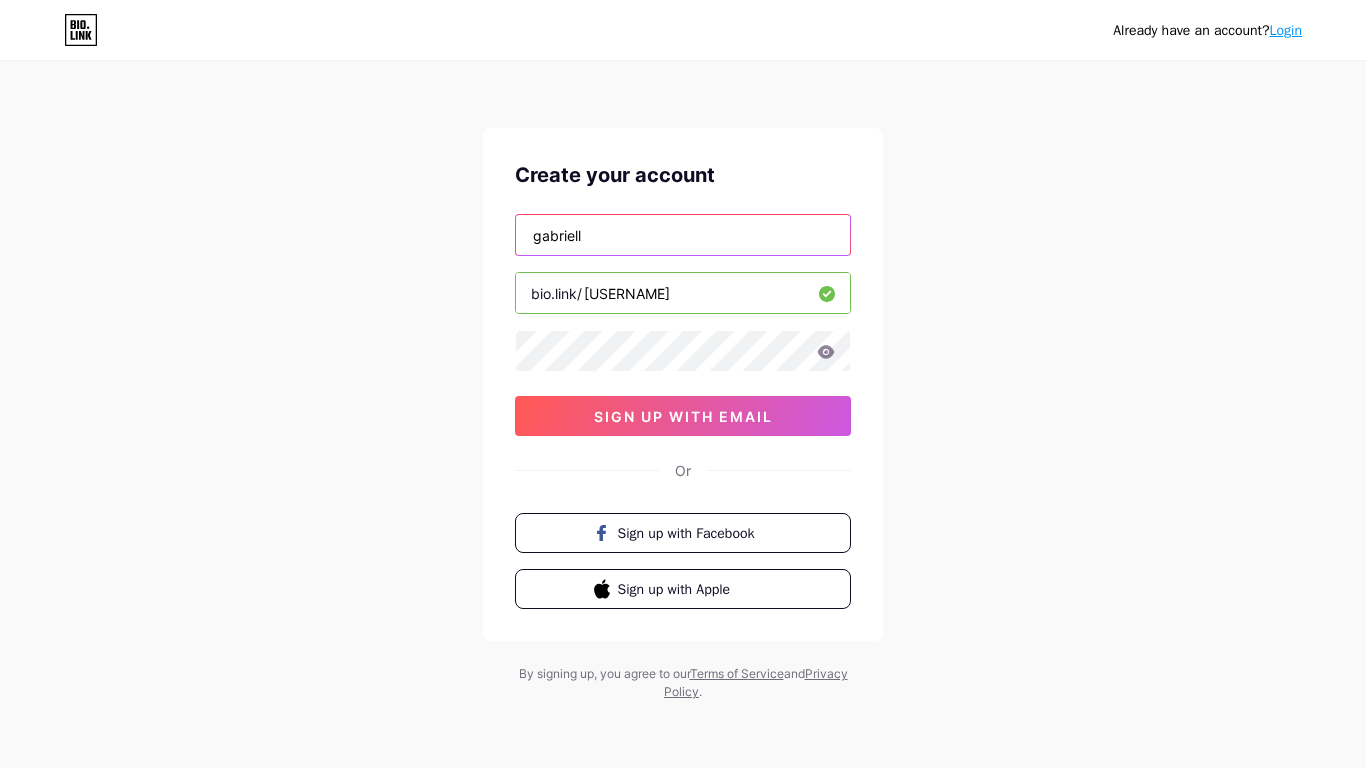 type on "[FIRST]" 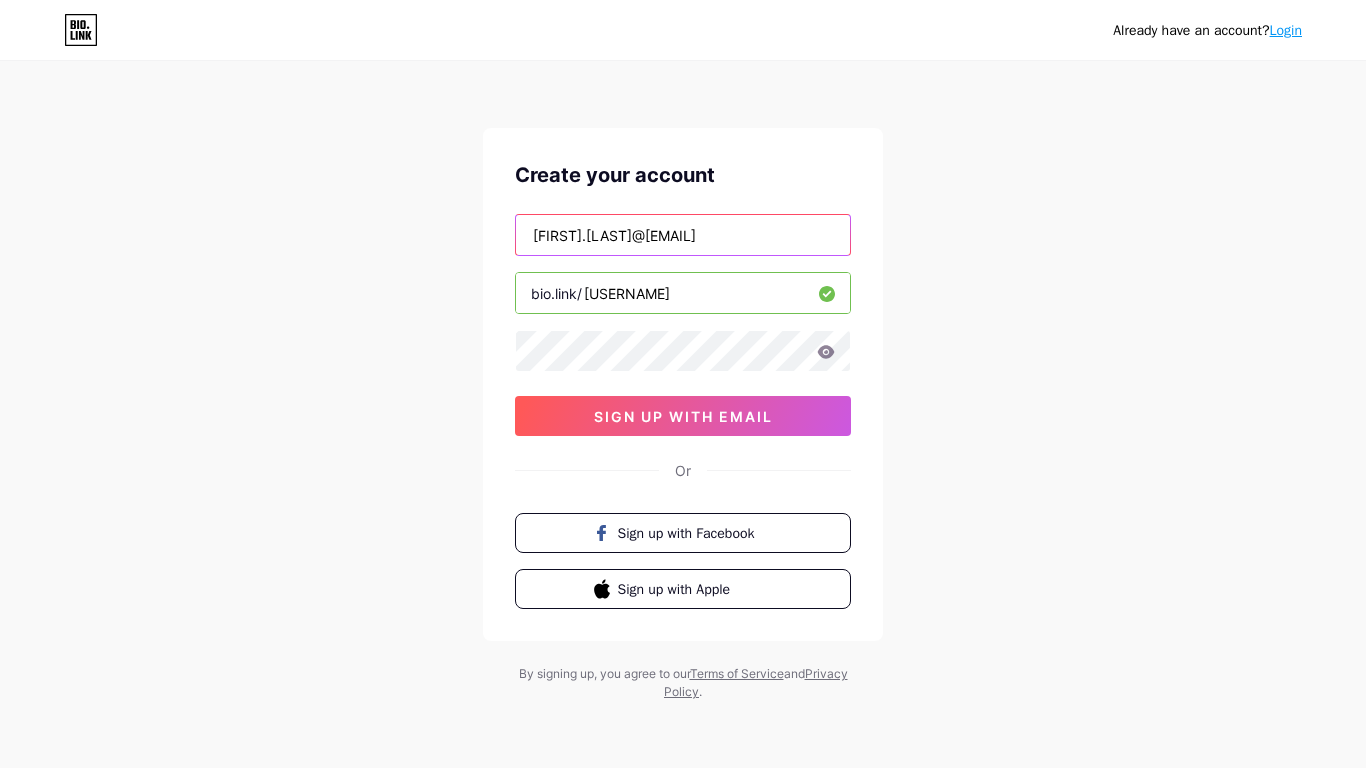 type on "[FIRST].[LAST]@[EMAIL]" 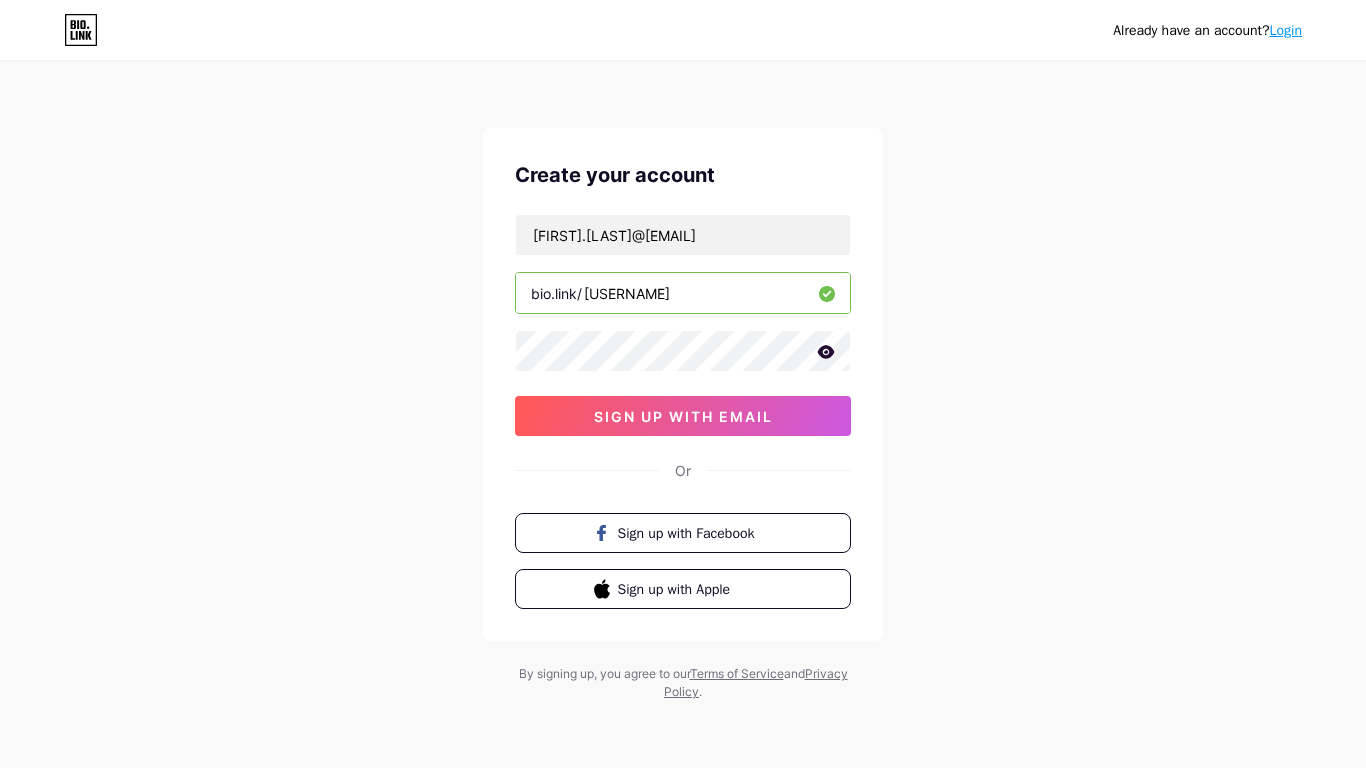 click 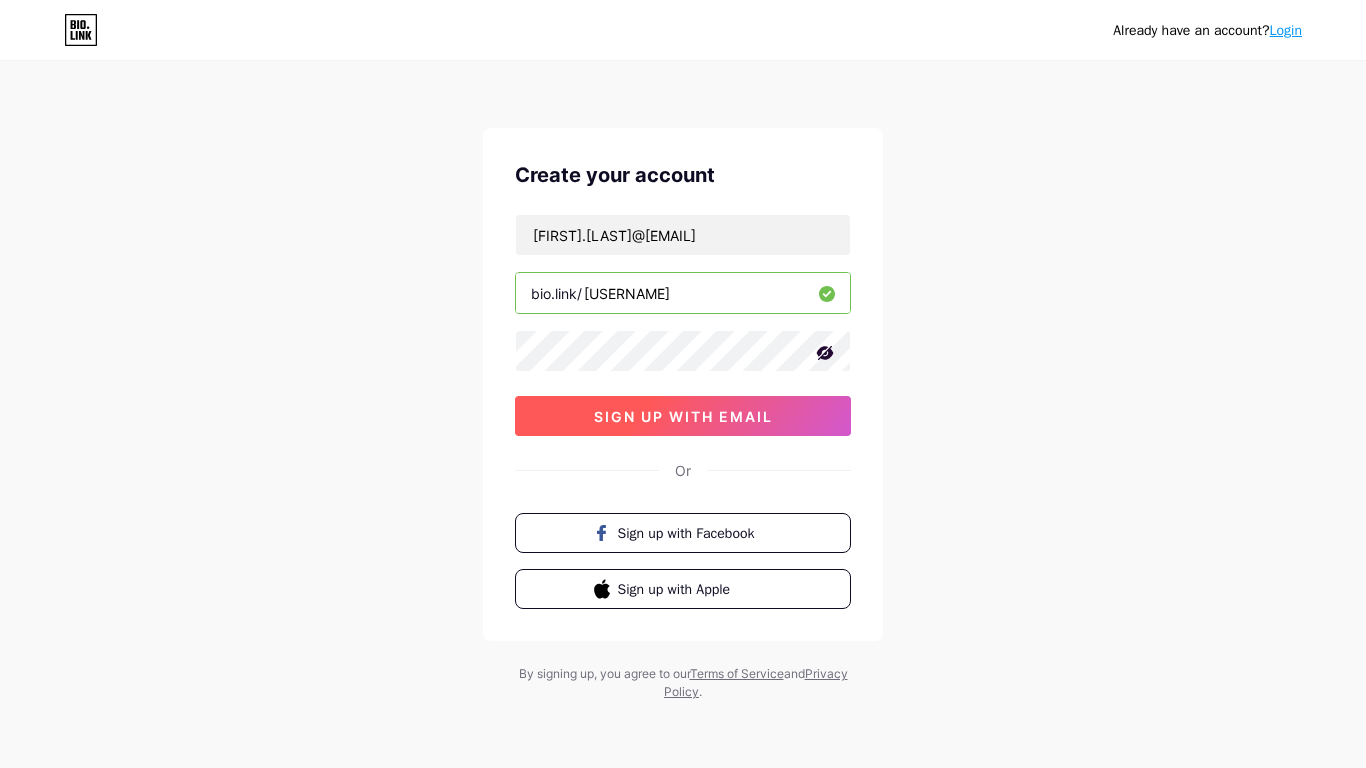 click on "sign up with email" at bounding box center [683, 416] 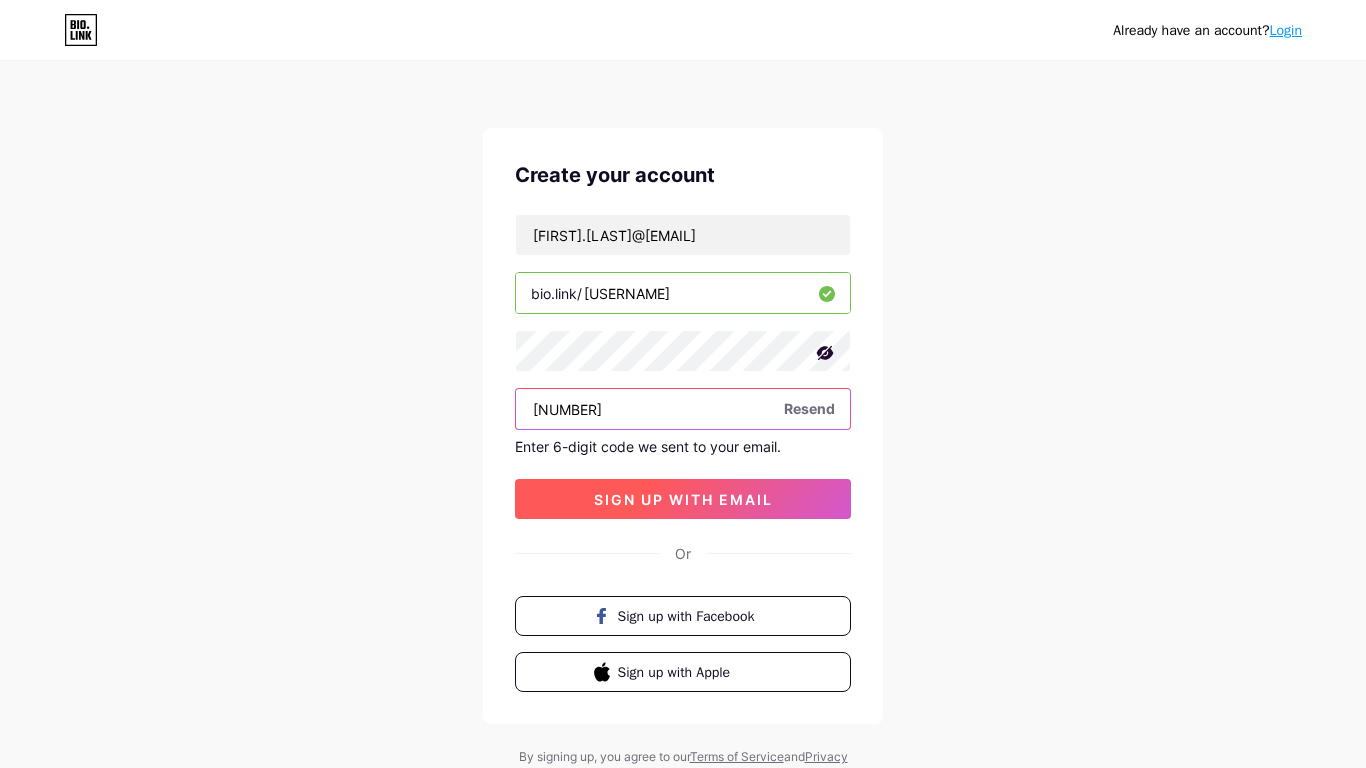 type on "[NUMBER]" 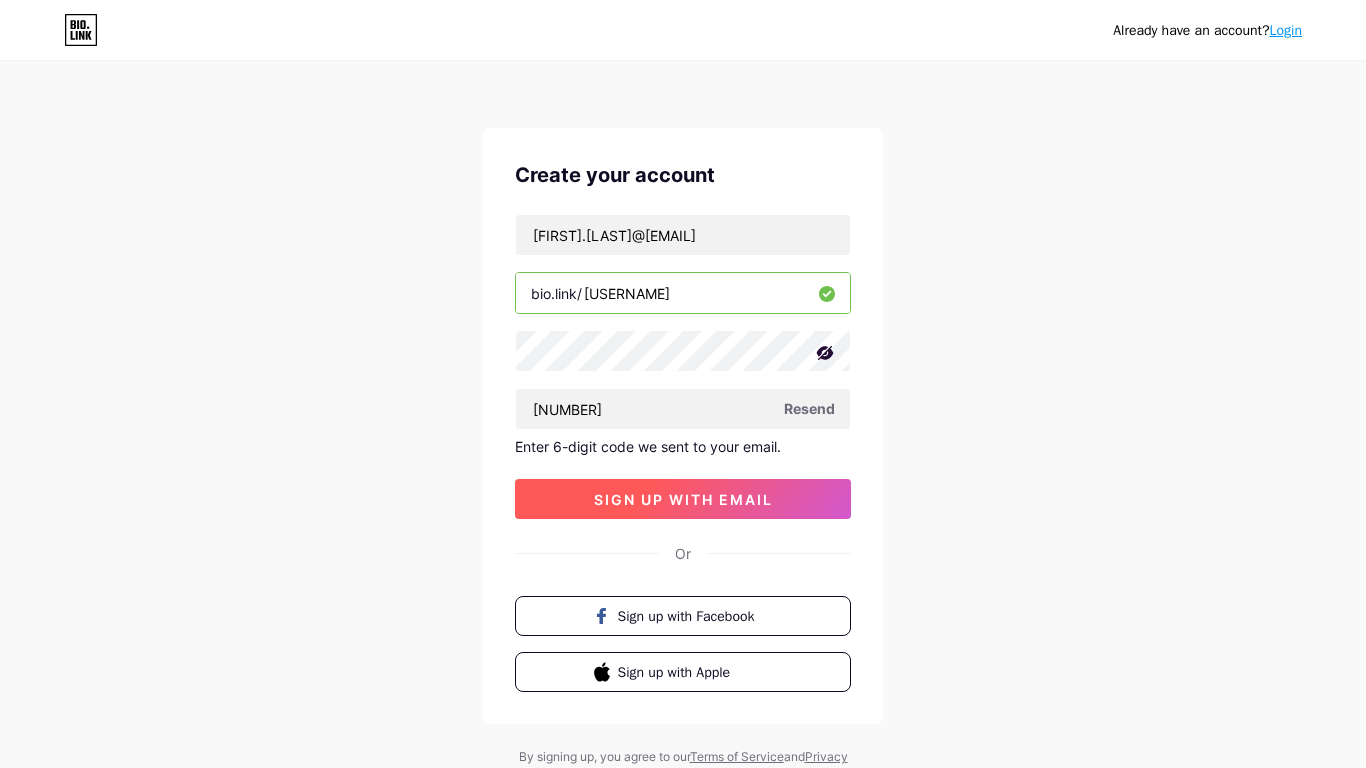 click on "sign up with email" at bounding box center [683, 499] 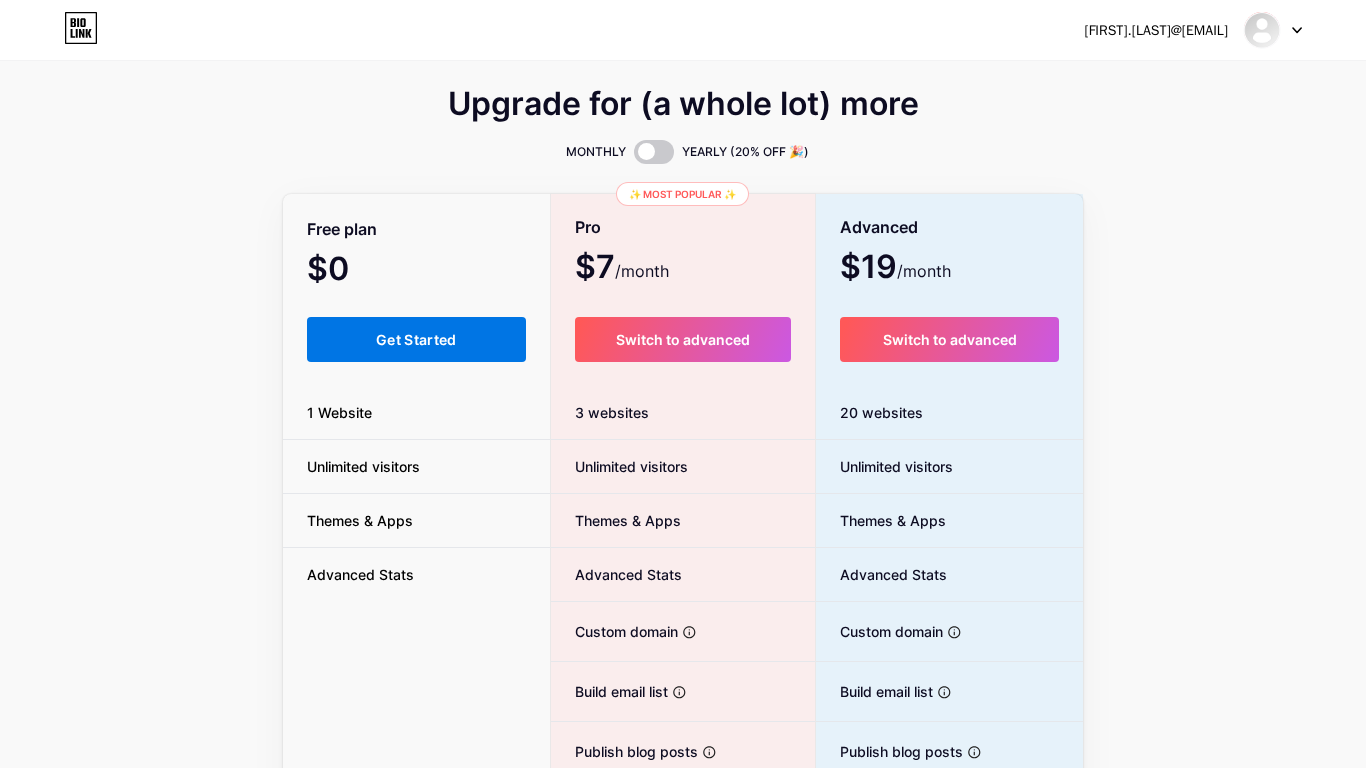 click on "Get Started" at bounding box center [416, 339] 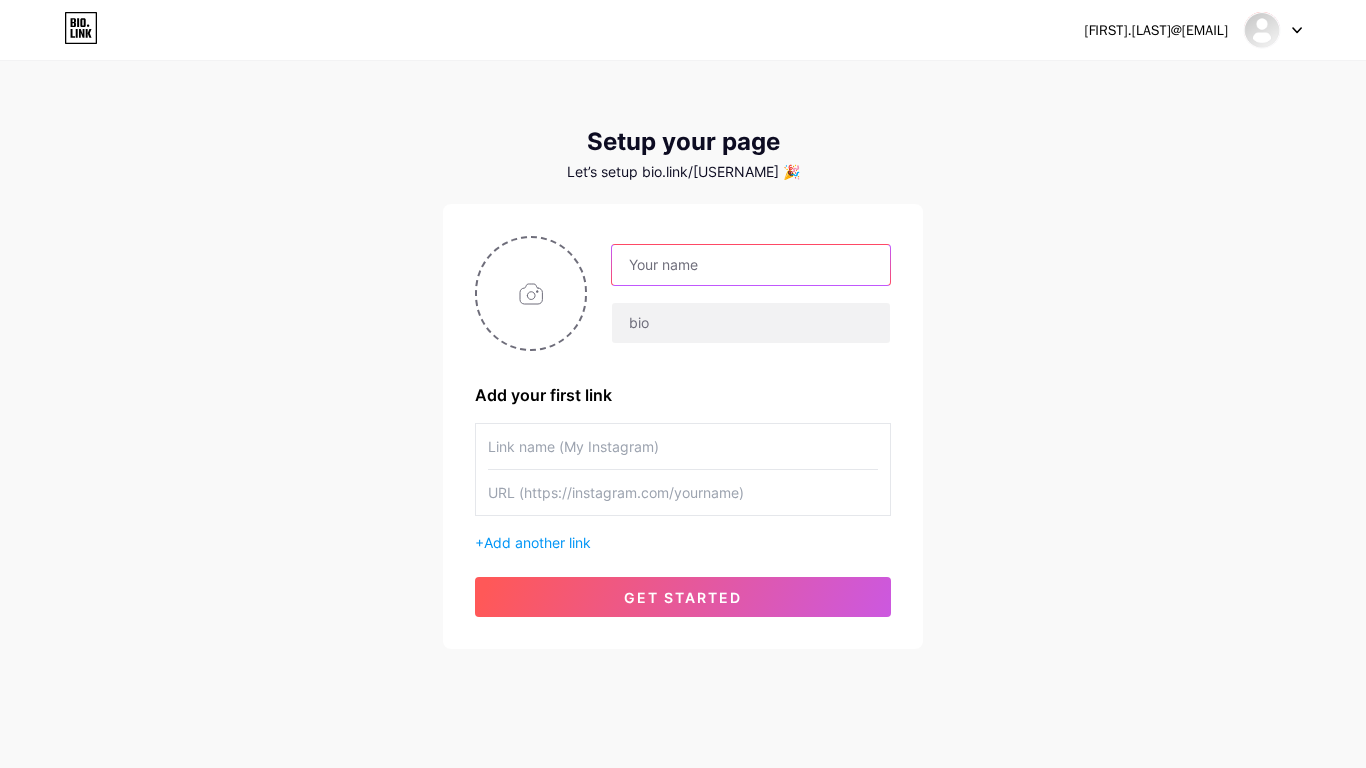 click at bounding box center (751, 265) 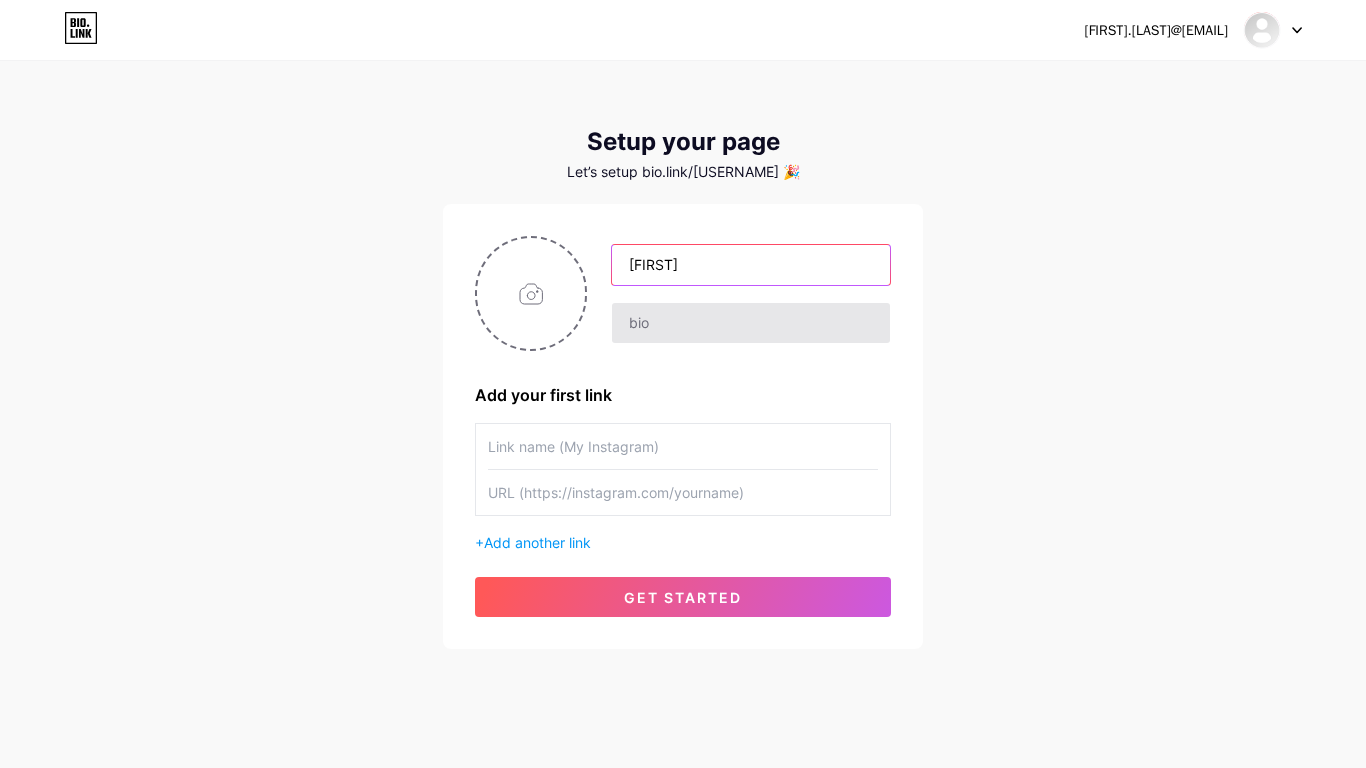 type on "[FIRST]" 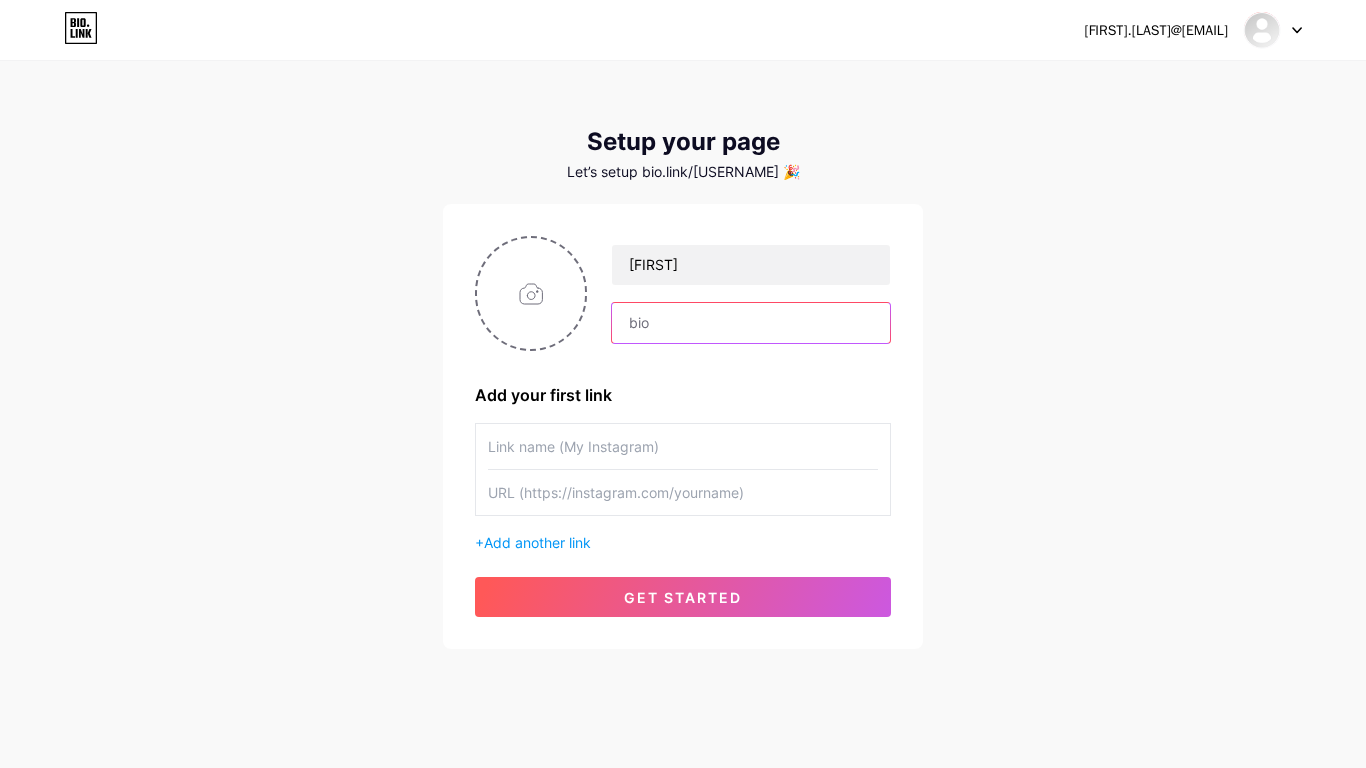 click at bounding box center [751, 323] 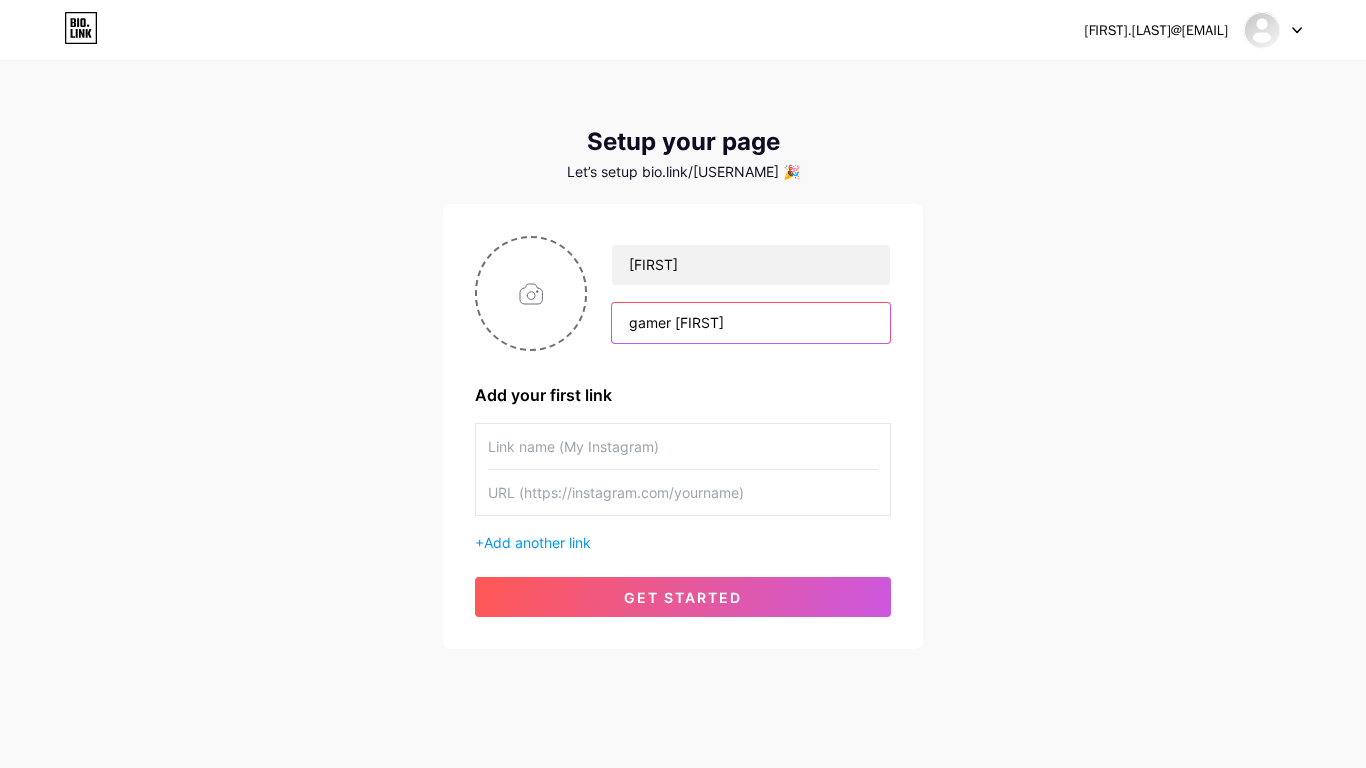 type on "gamer [FIRST]" 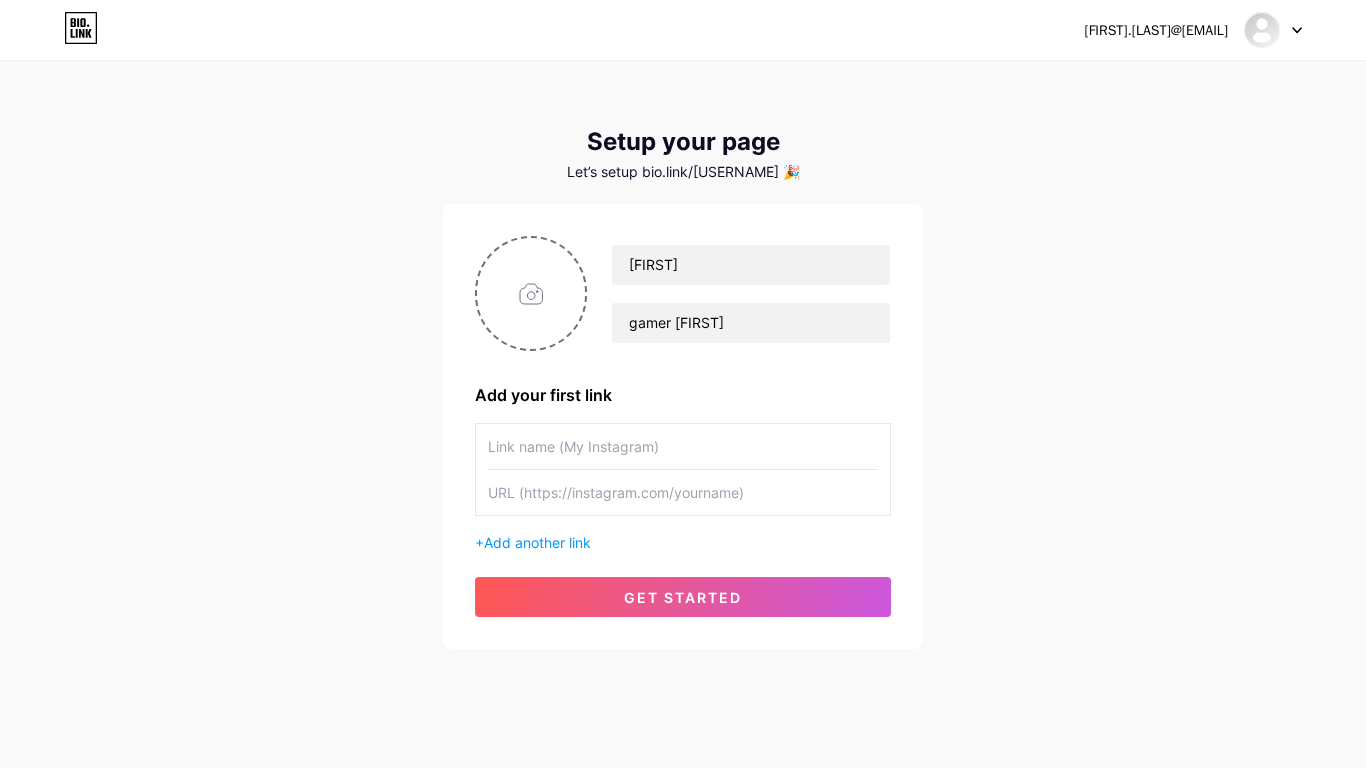 click at bounding box center [683, 446] 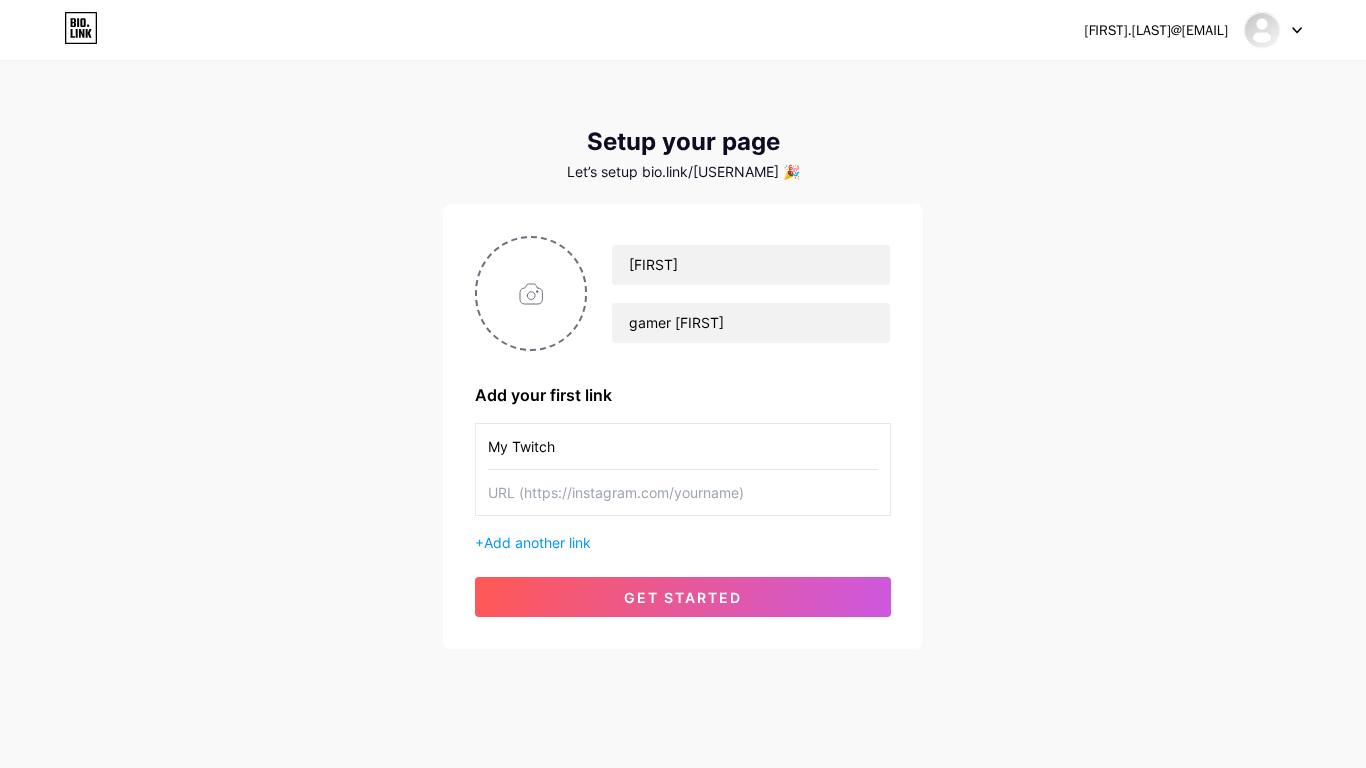 type on "My Twitch" 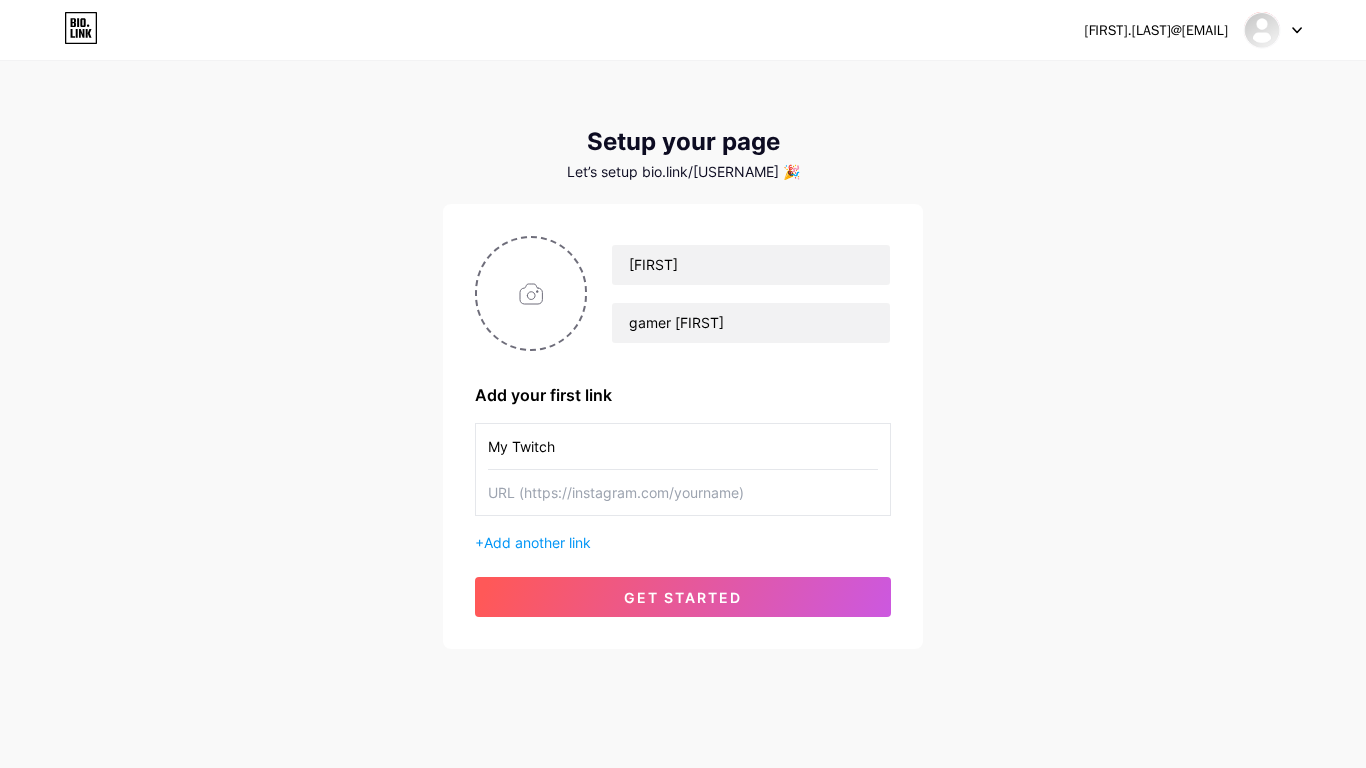 click at bounding box center (683, 492) 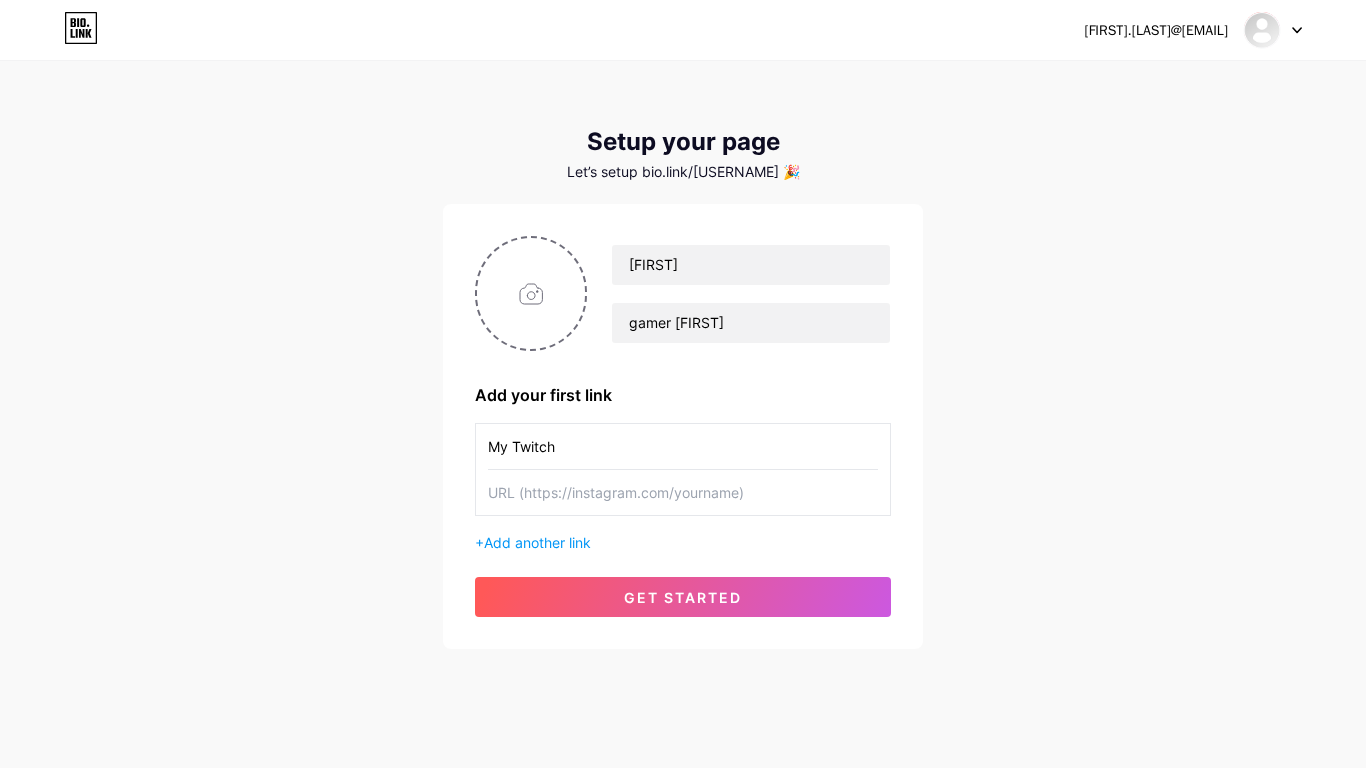 paste on "https://www.twitch.tv/[USERNAME]" 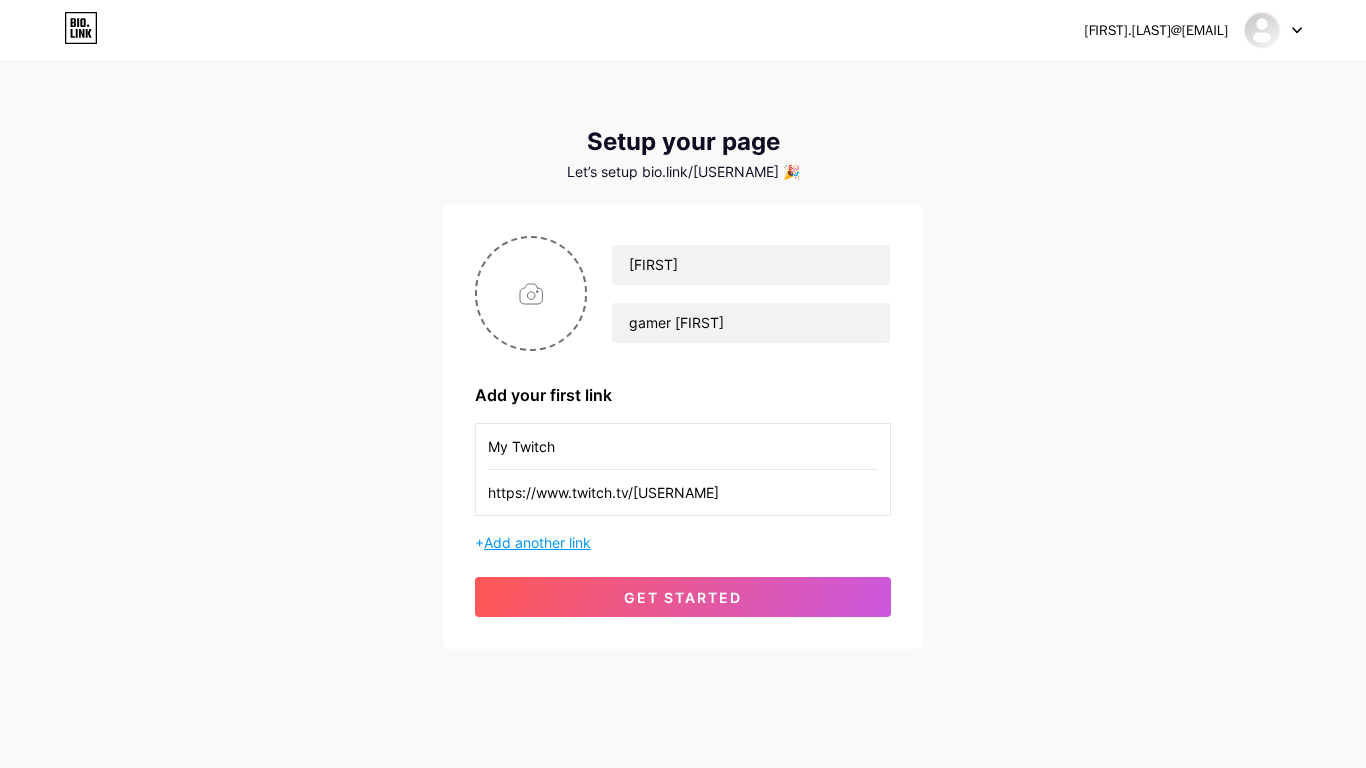 type on "https://www.twitch.tv/[USERNAME]" 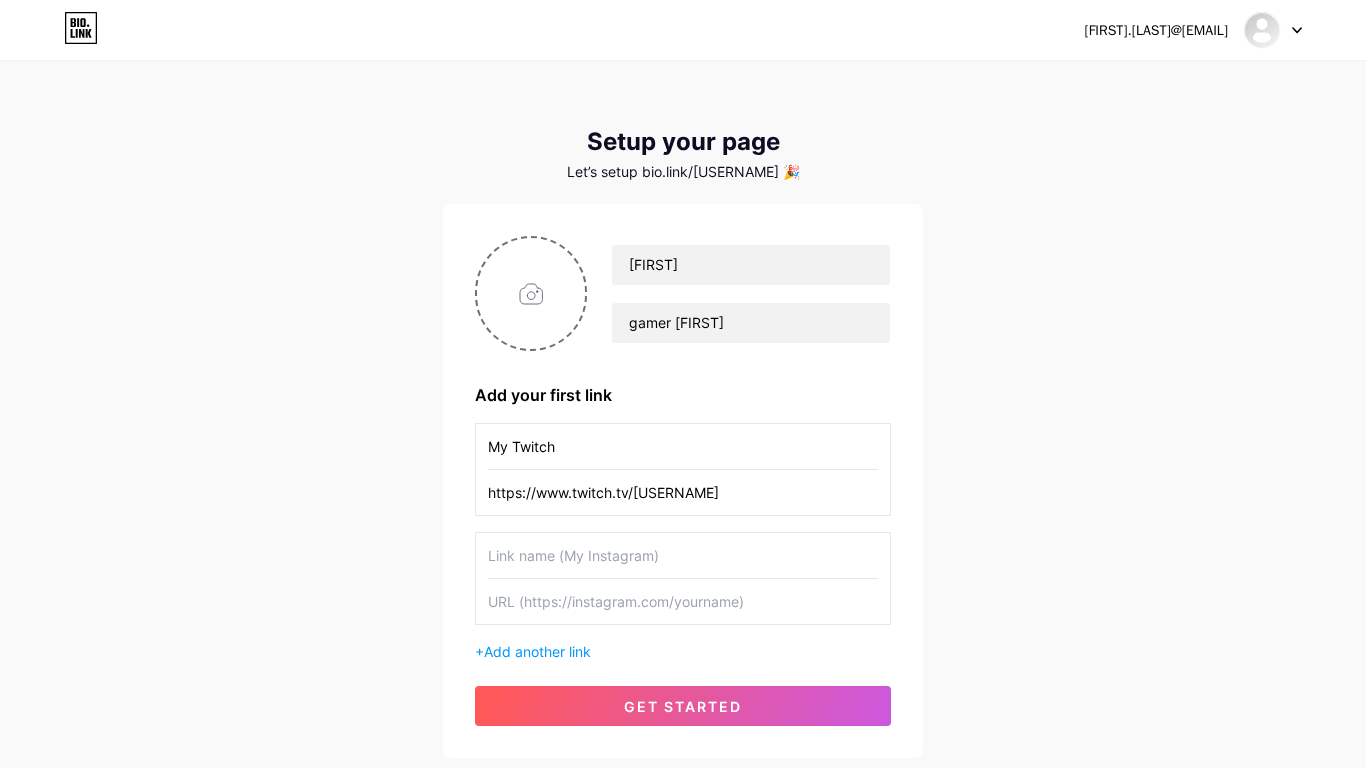 click at bounding box center (683, 555) 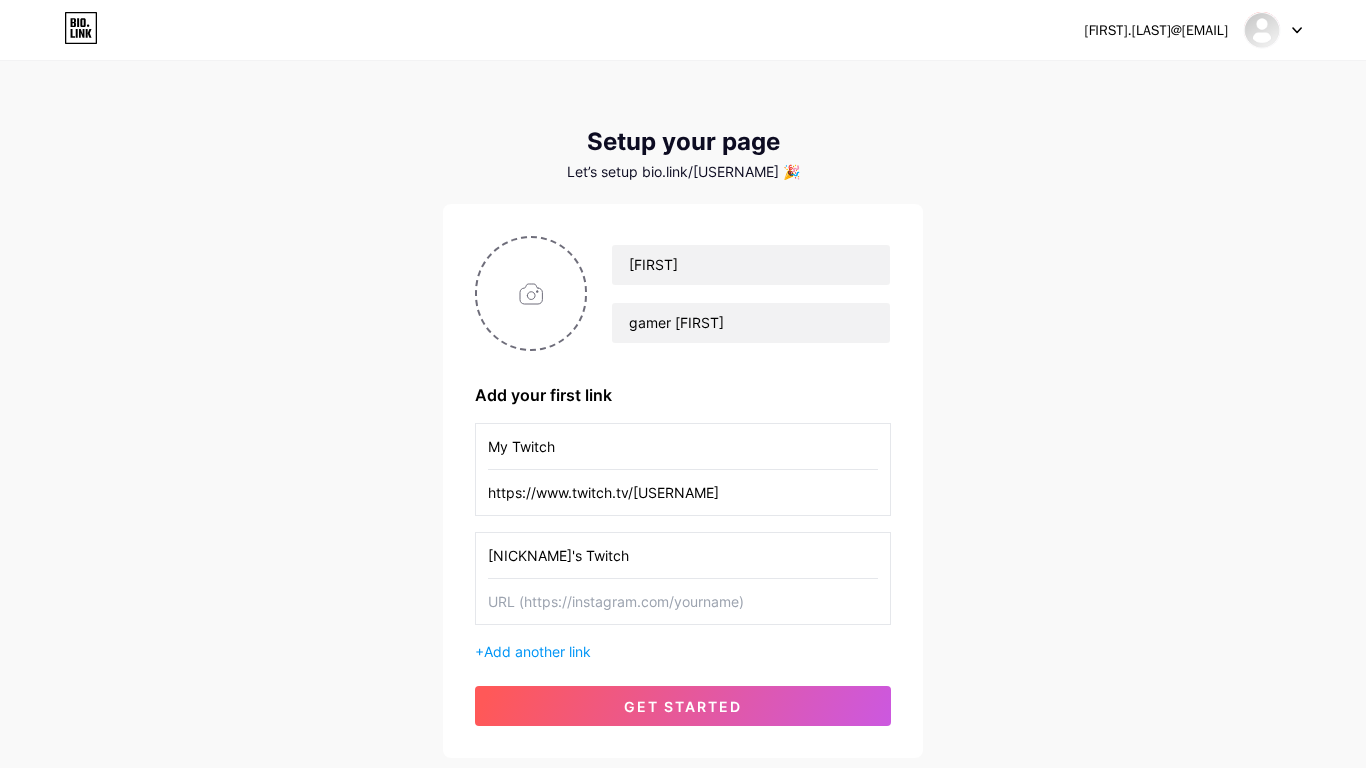 type on "[NICKNAME]'s Twitch" 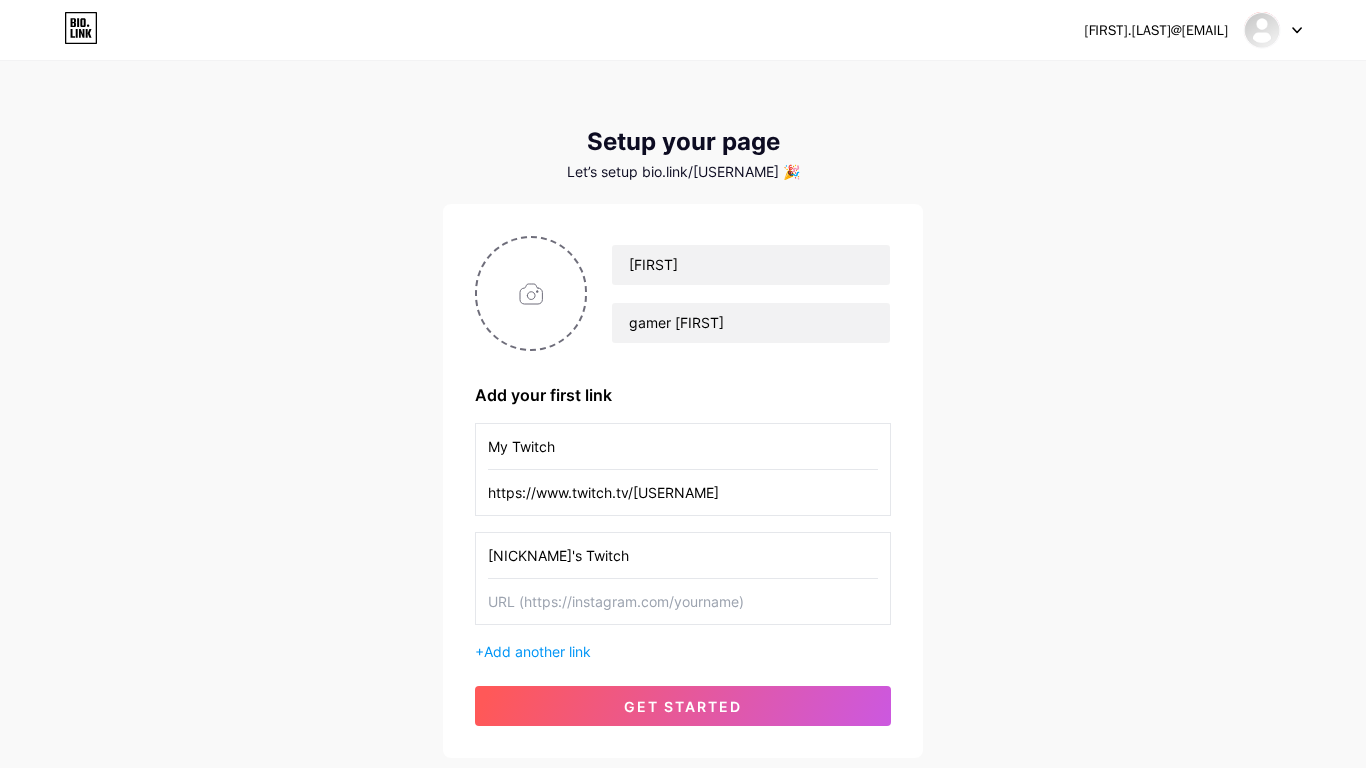 click at bounding box center [683, 601] 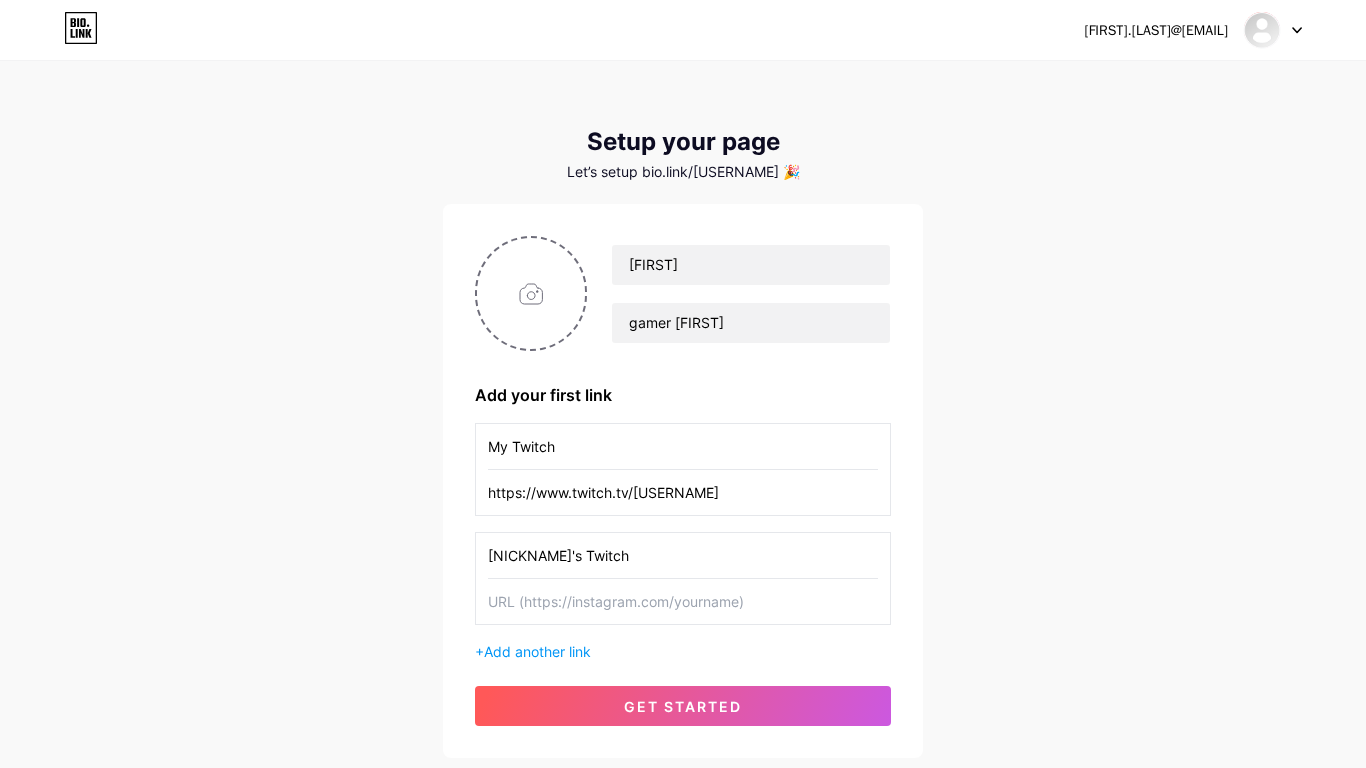 paste on "https://www.twitch.tv/[USERNAME]" 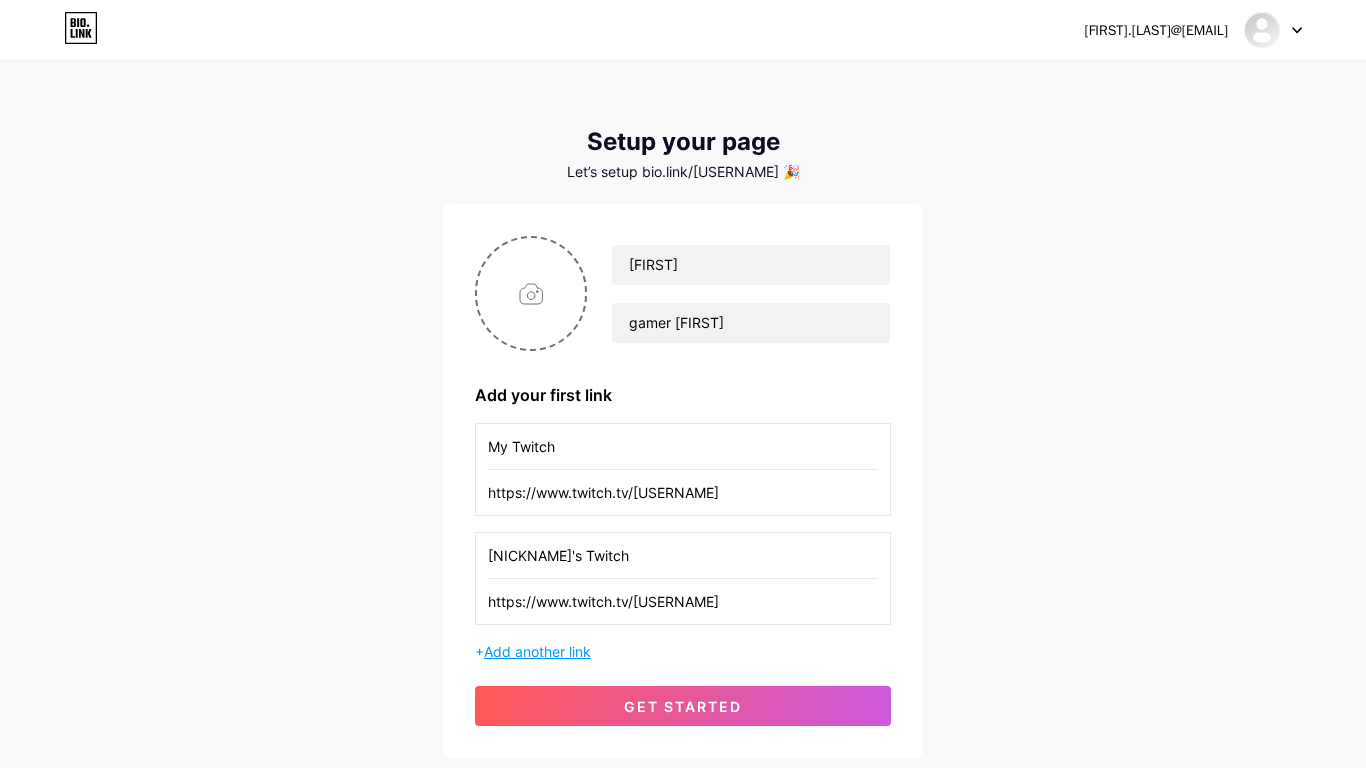 type on "https://www.twitch.tv/[USERNAME]" 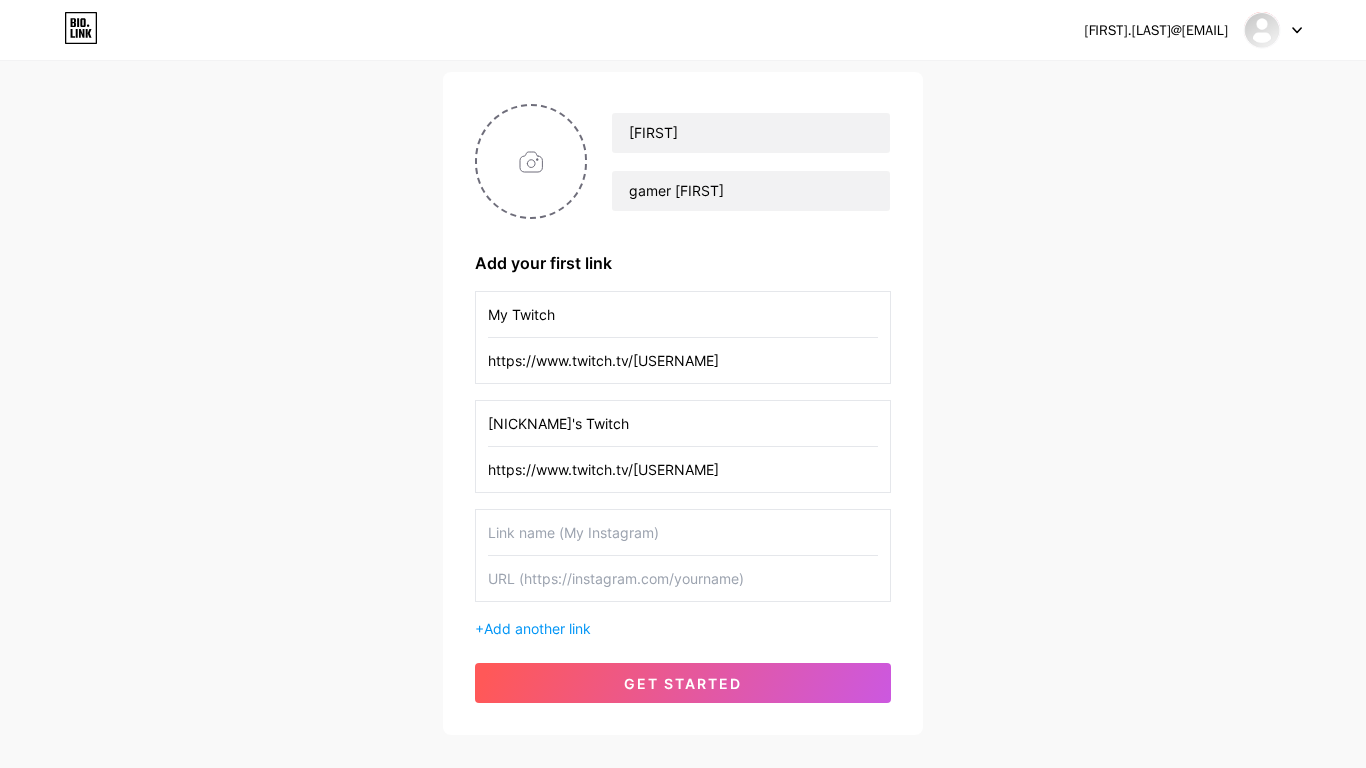 scroll, scrollTop: 148, scrollLeft: 0, axis: vertical 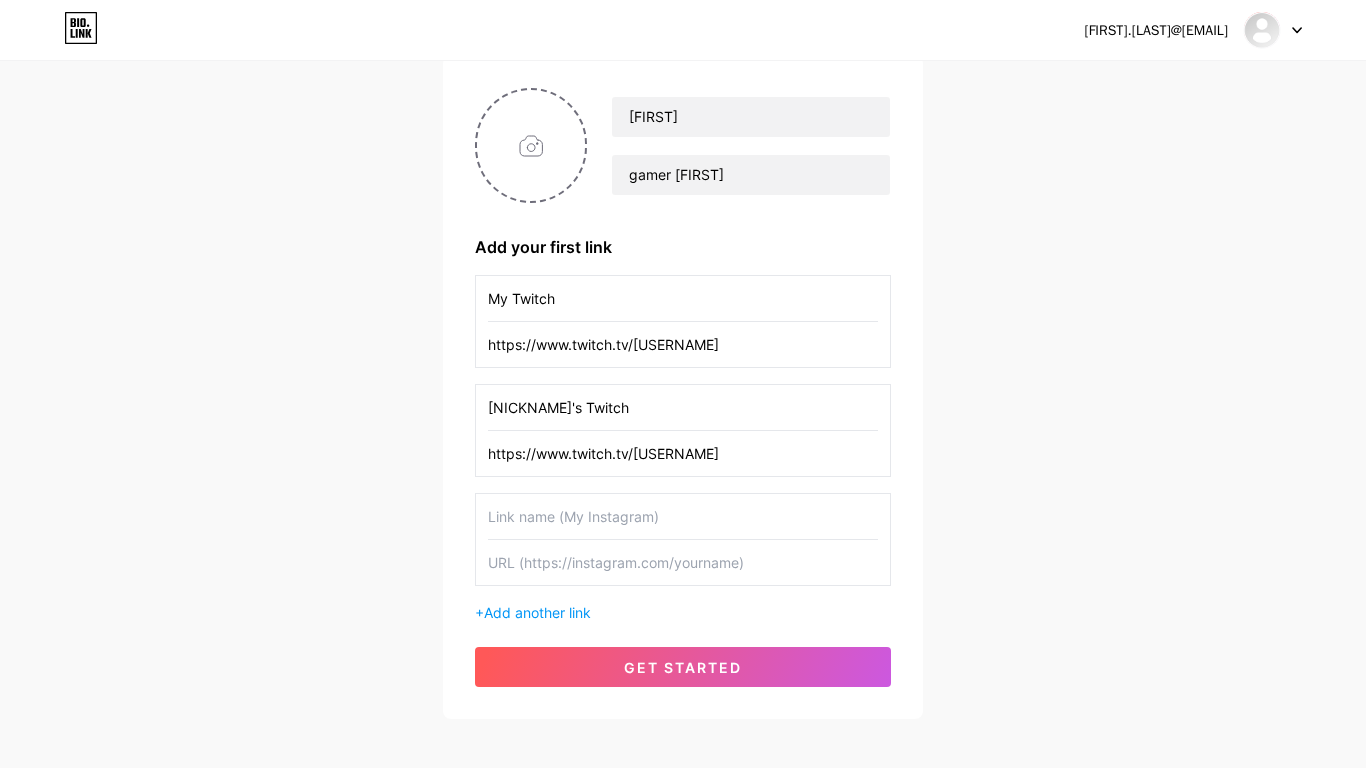 click at bounding box center [683, 516] 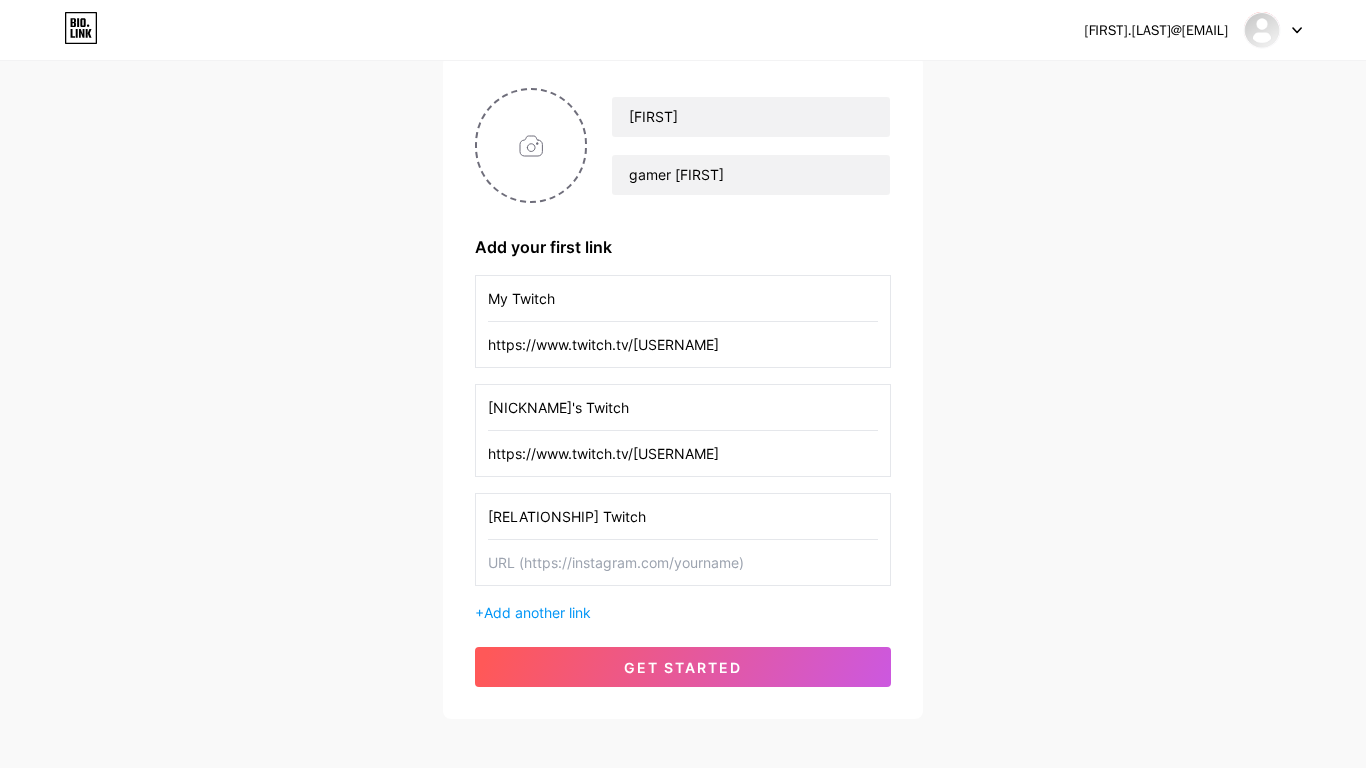 type on "[RELATIONSHIP] Twitch" 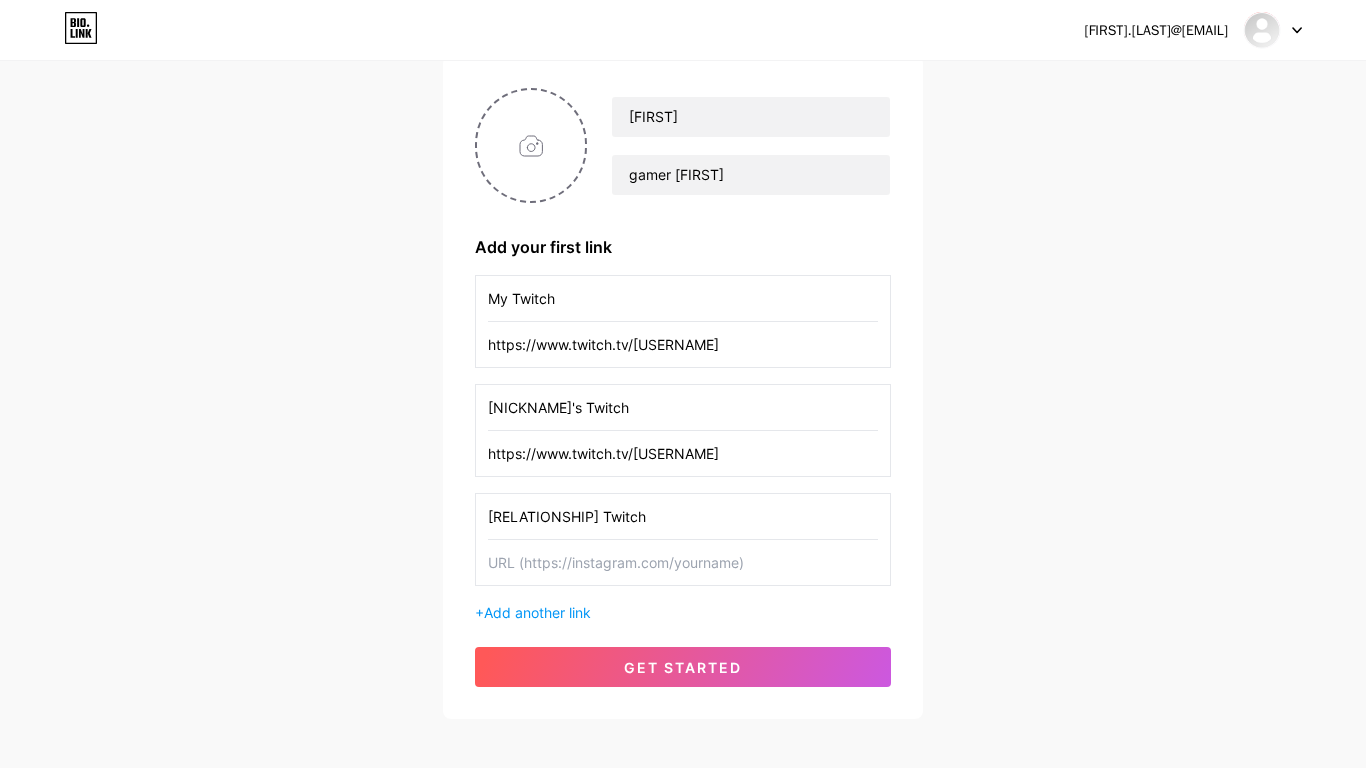 paste on "https://www.twitch.tv/[USERNAME]" 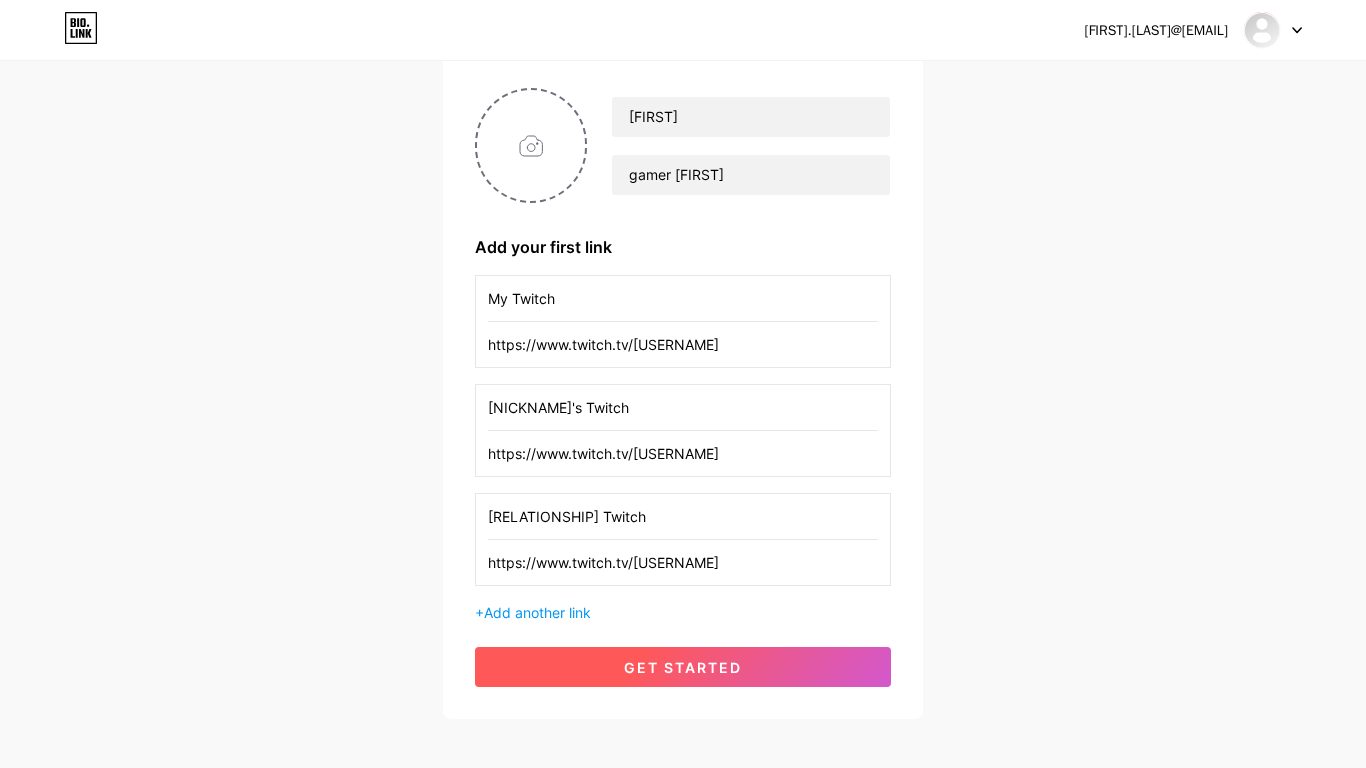 type on "https://www.twitch.tv/[USERNAME]" 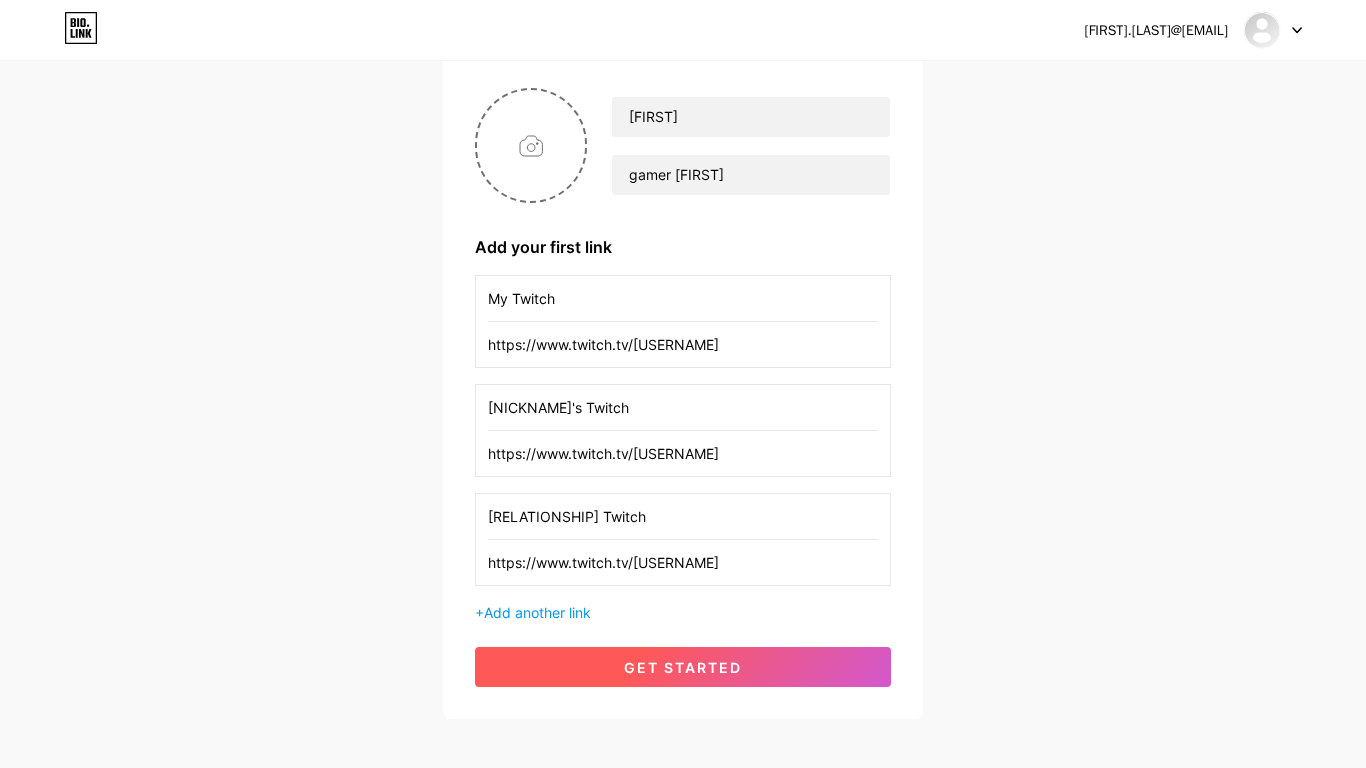 click on "get started" at bounding box center (683, 667) 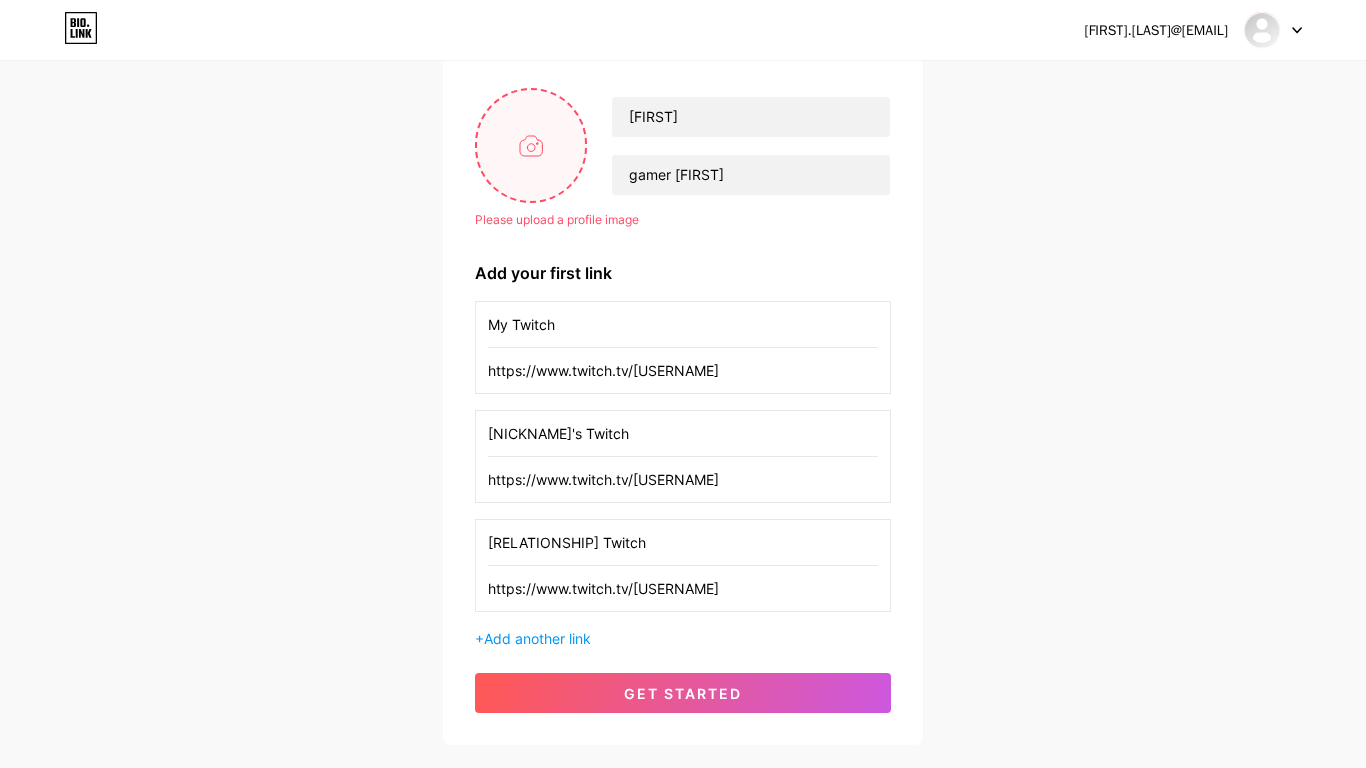 click at bounding box center (531, 145) 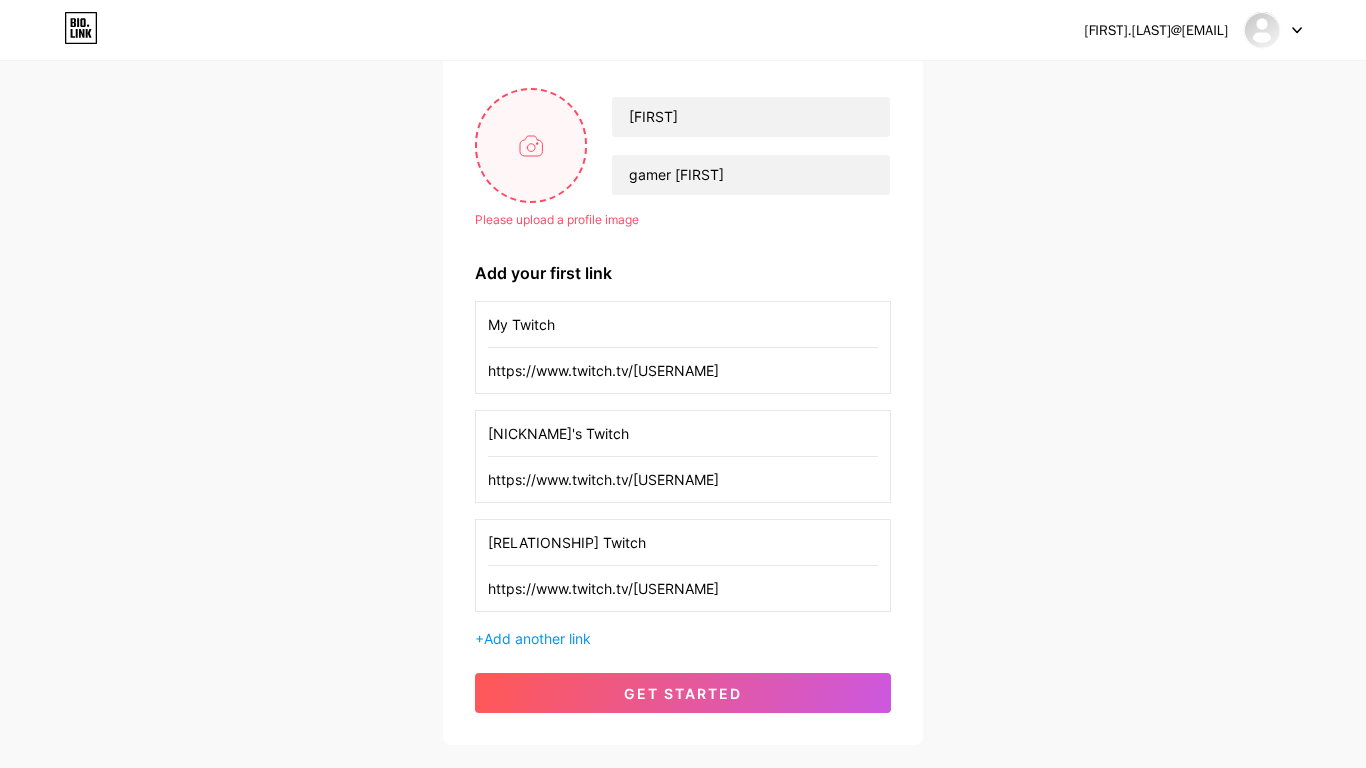 type on "[FILEPATH]" 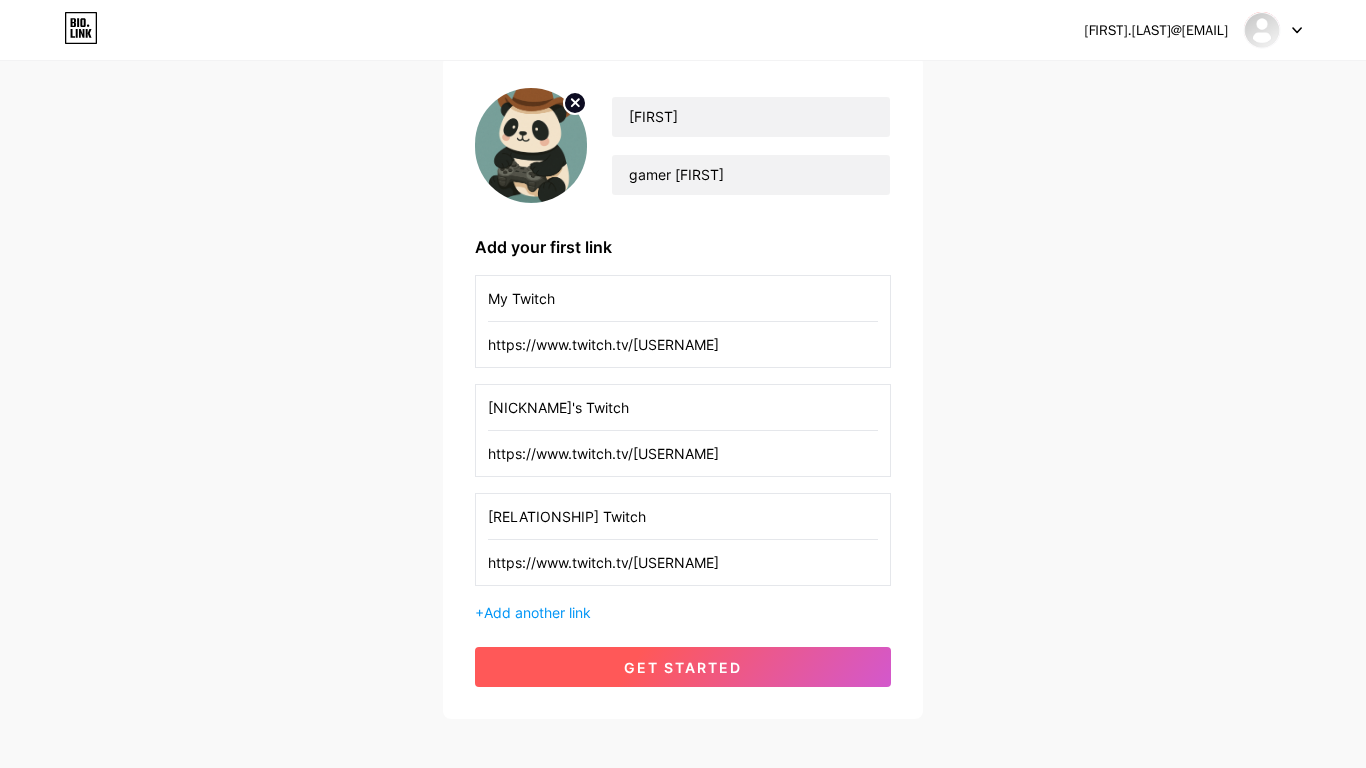 click on "get started" at bounding box center [683, 667] 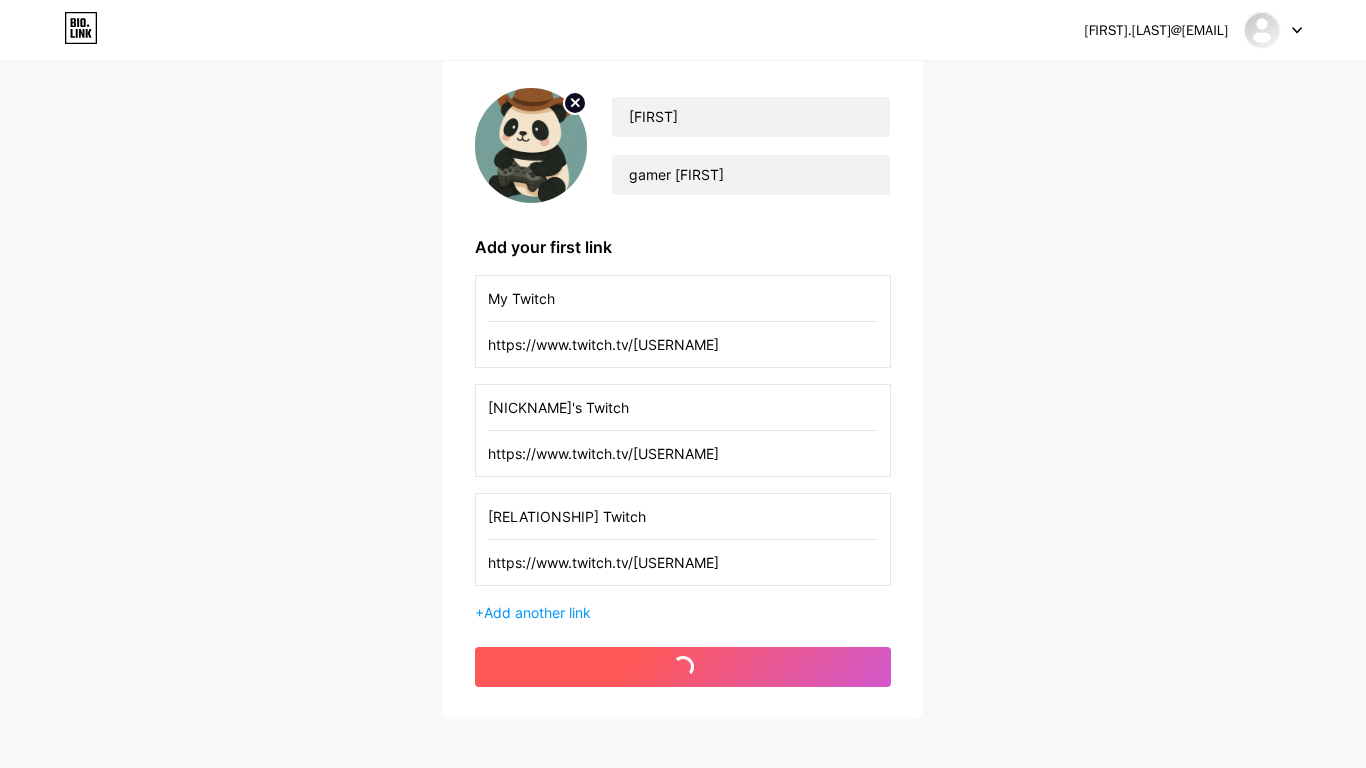 scroll, scrollTop: 0, scrollLeft: 0, axis: both 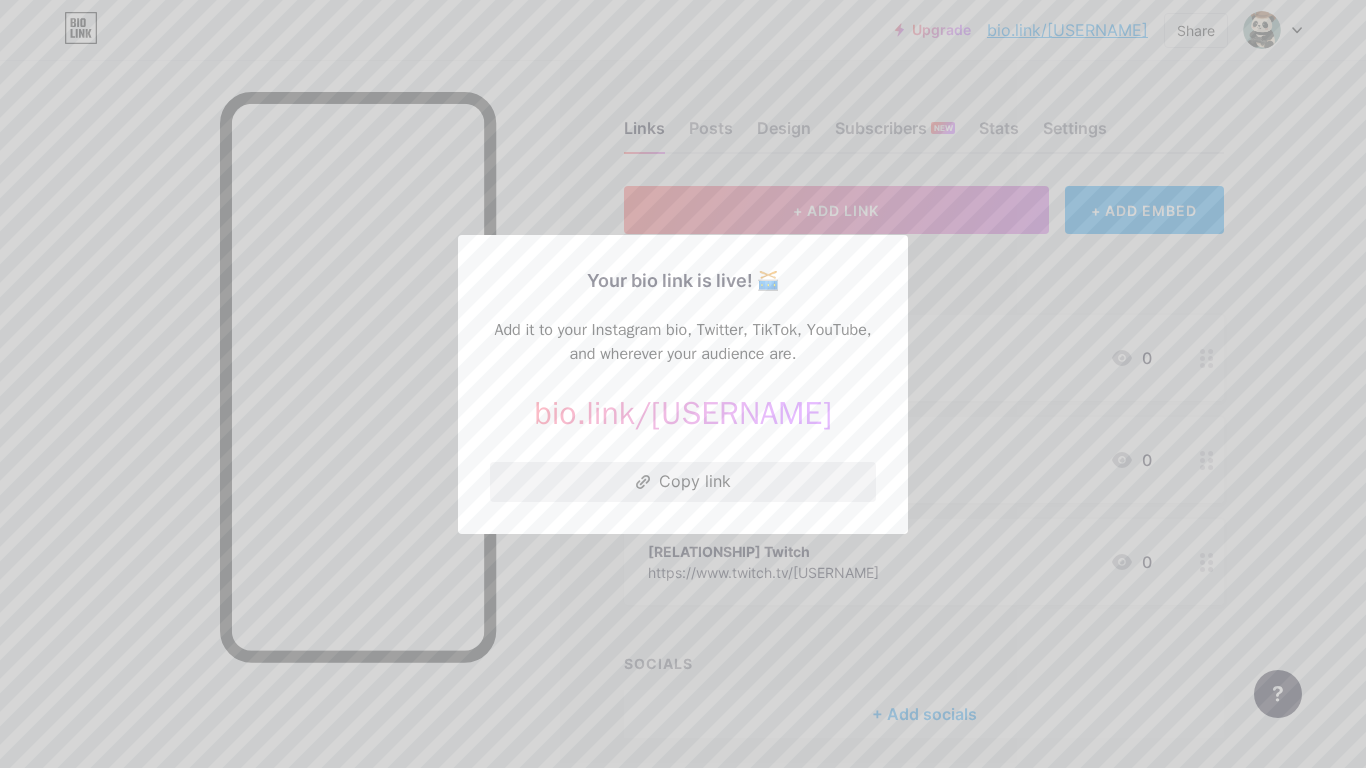 click on "Copy link" at bounding box center (683, 482) 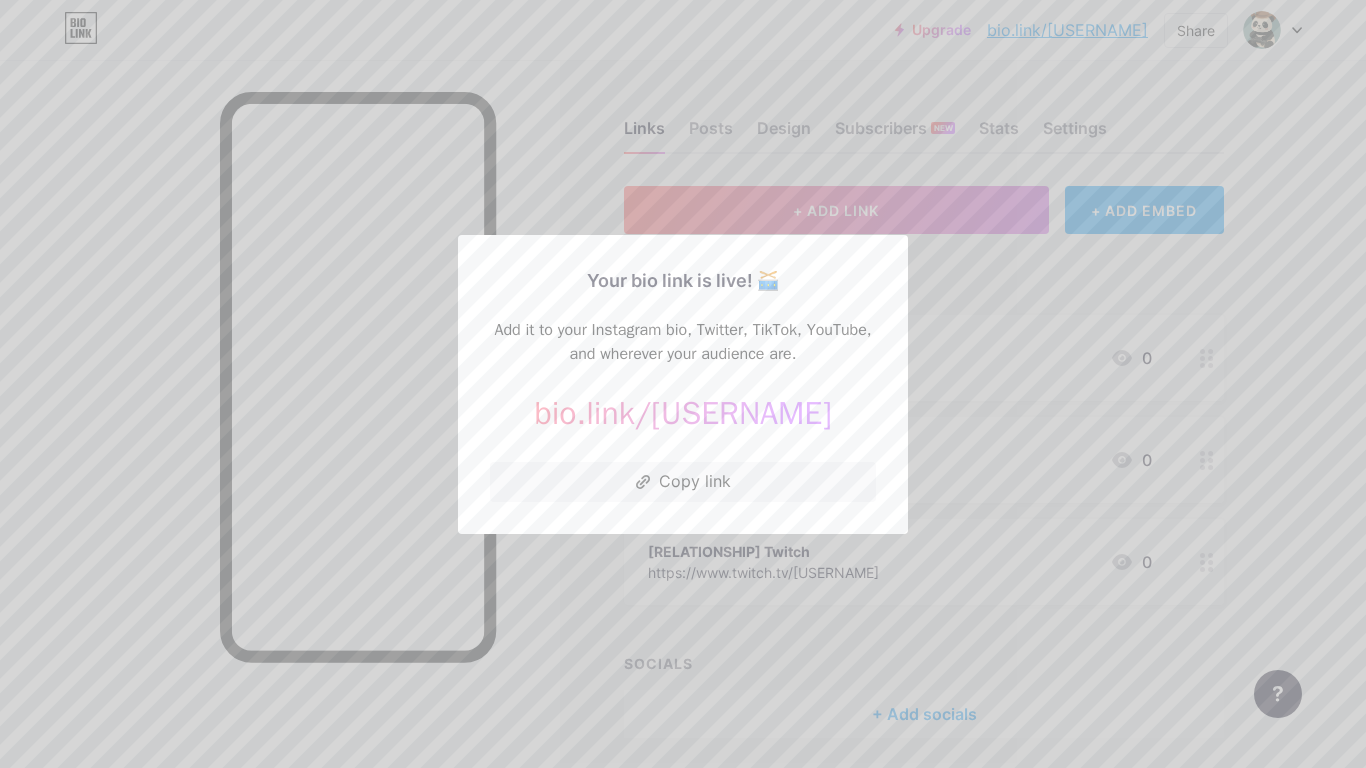 click at bounding box center (683, 384) 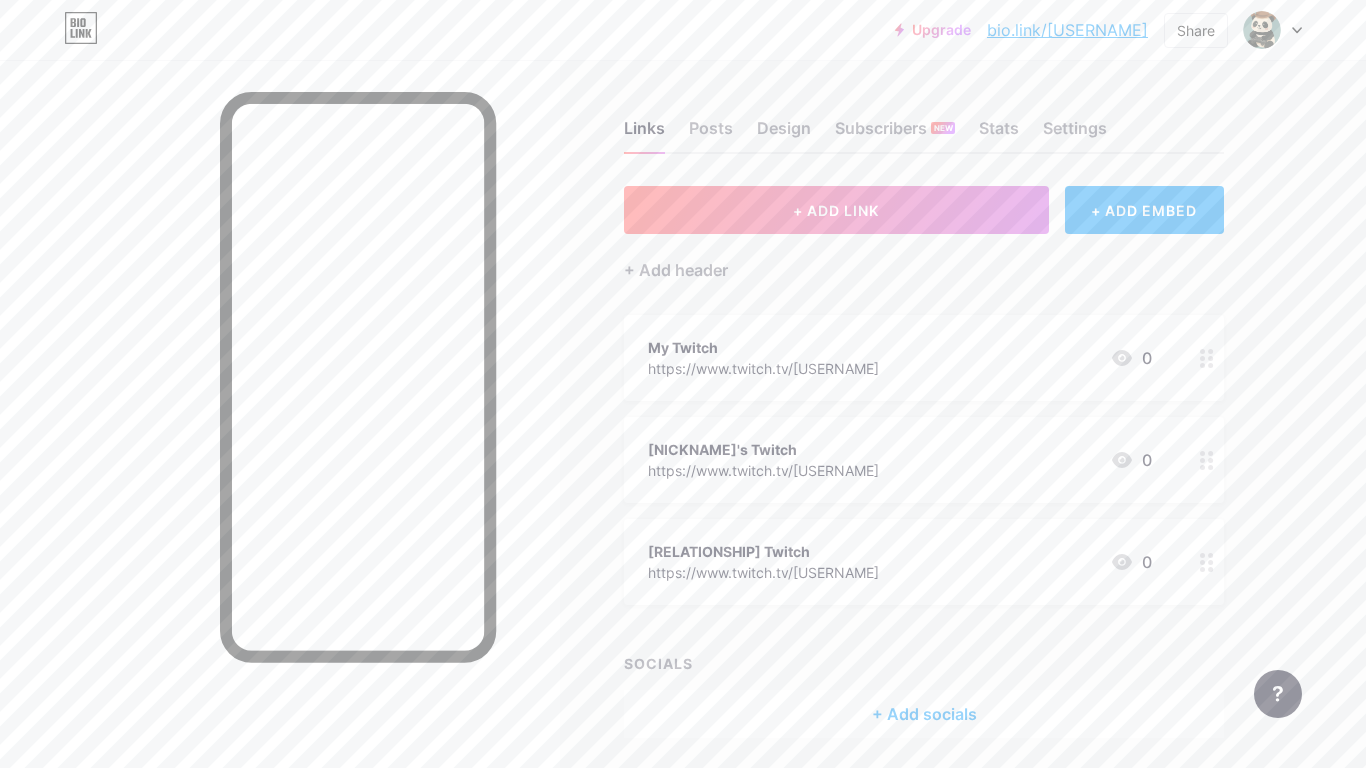 scroll, scrollTop: 70, scrollLeft: 0, axis: vertical 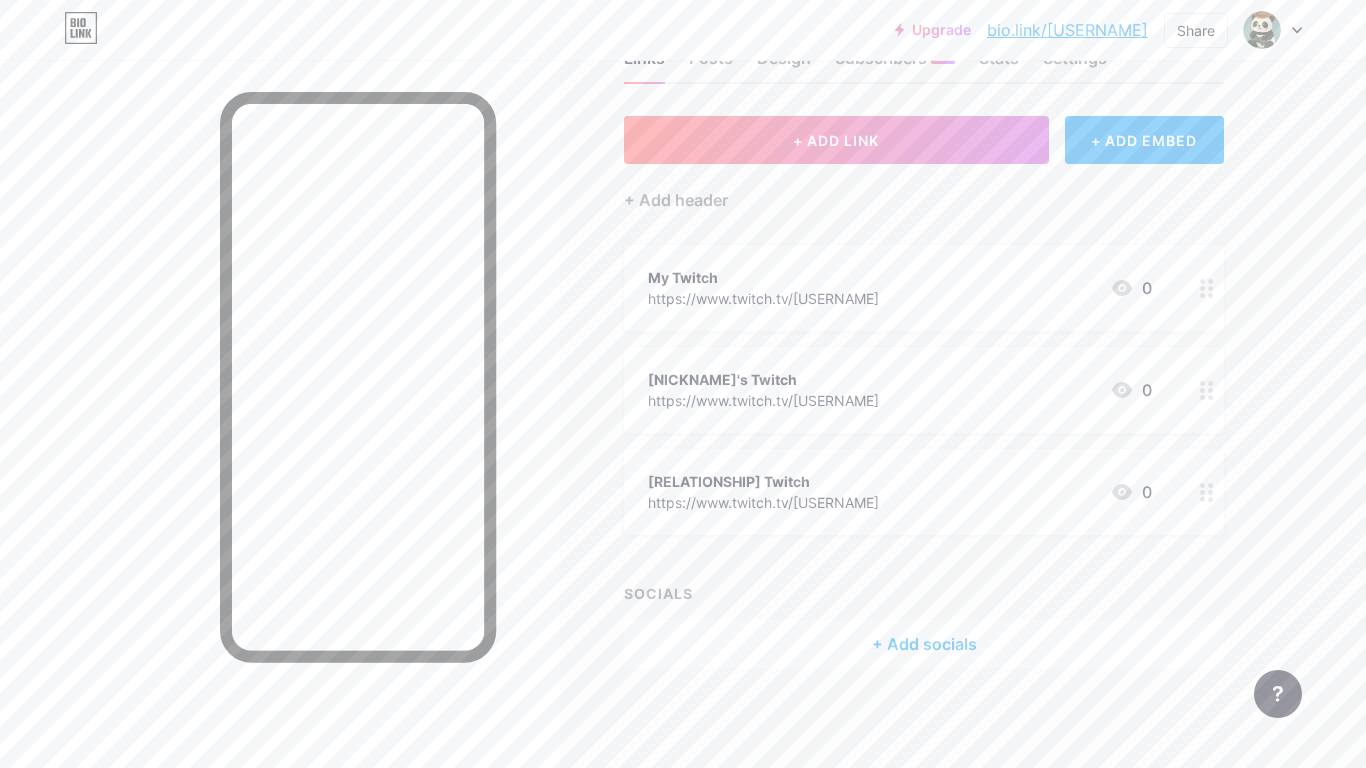 click on "+ Add socials" at bounding box center [924, 644] 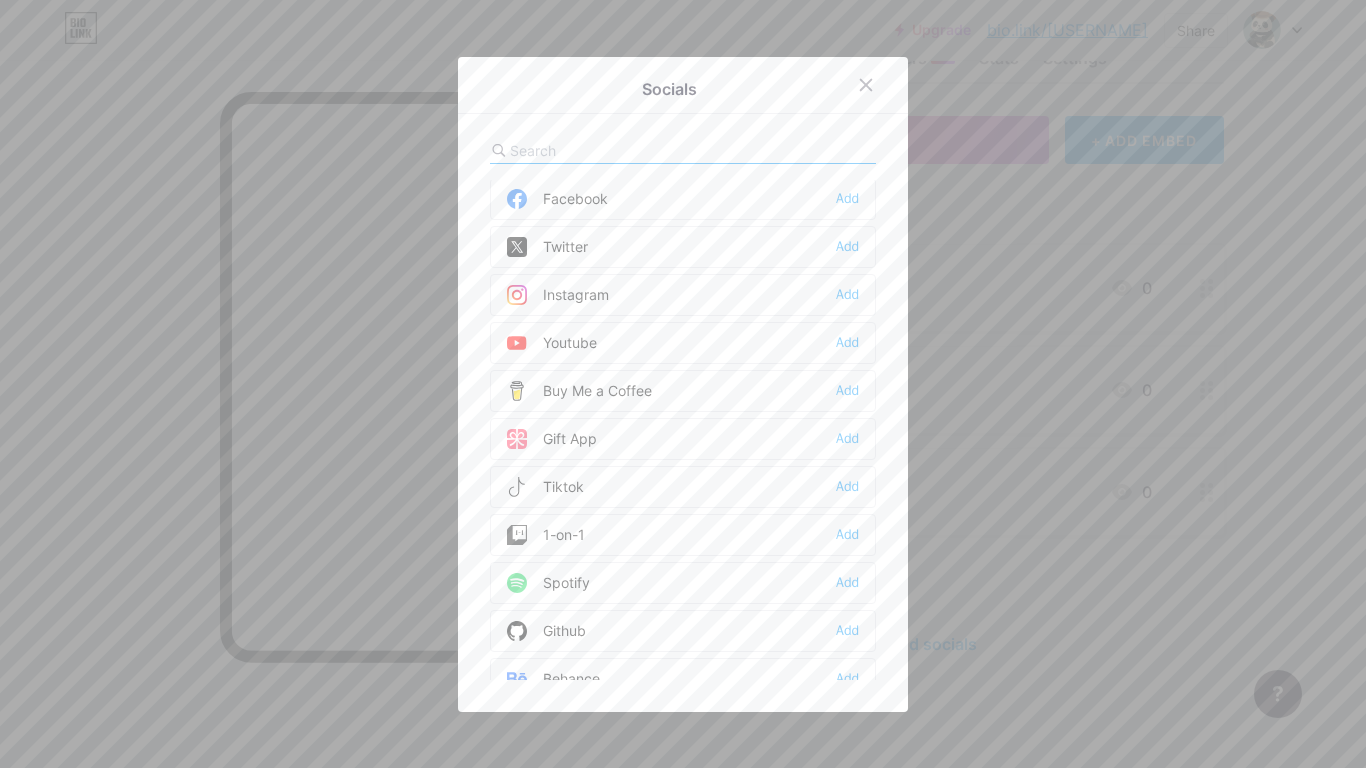 scroll, scrollTop: 0, scrollLeft: 0, axis: both 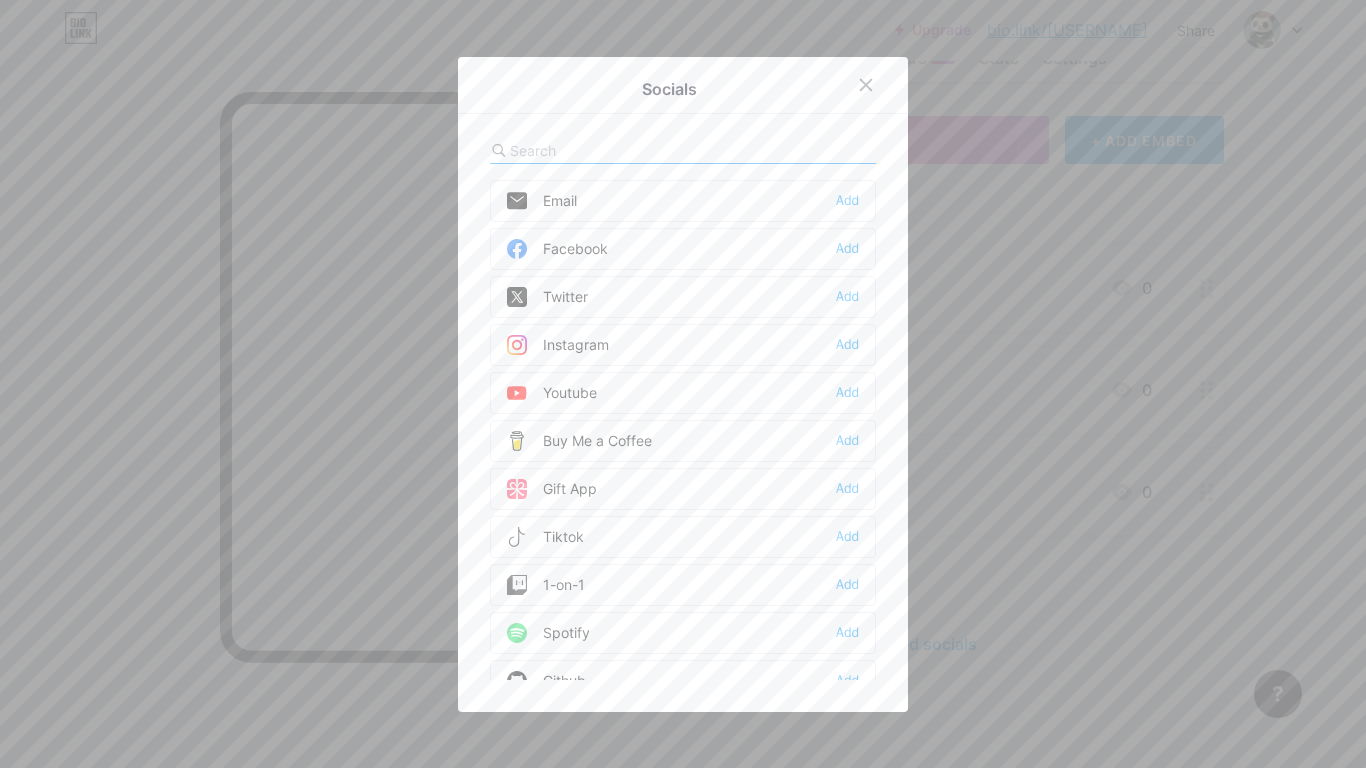 click at bounding box center [620, 150] 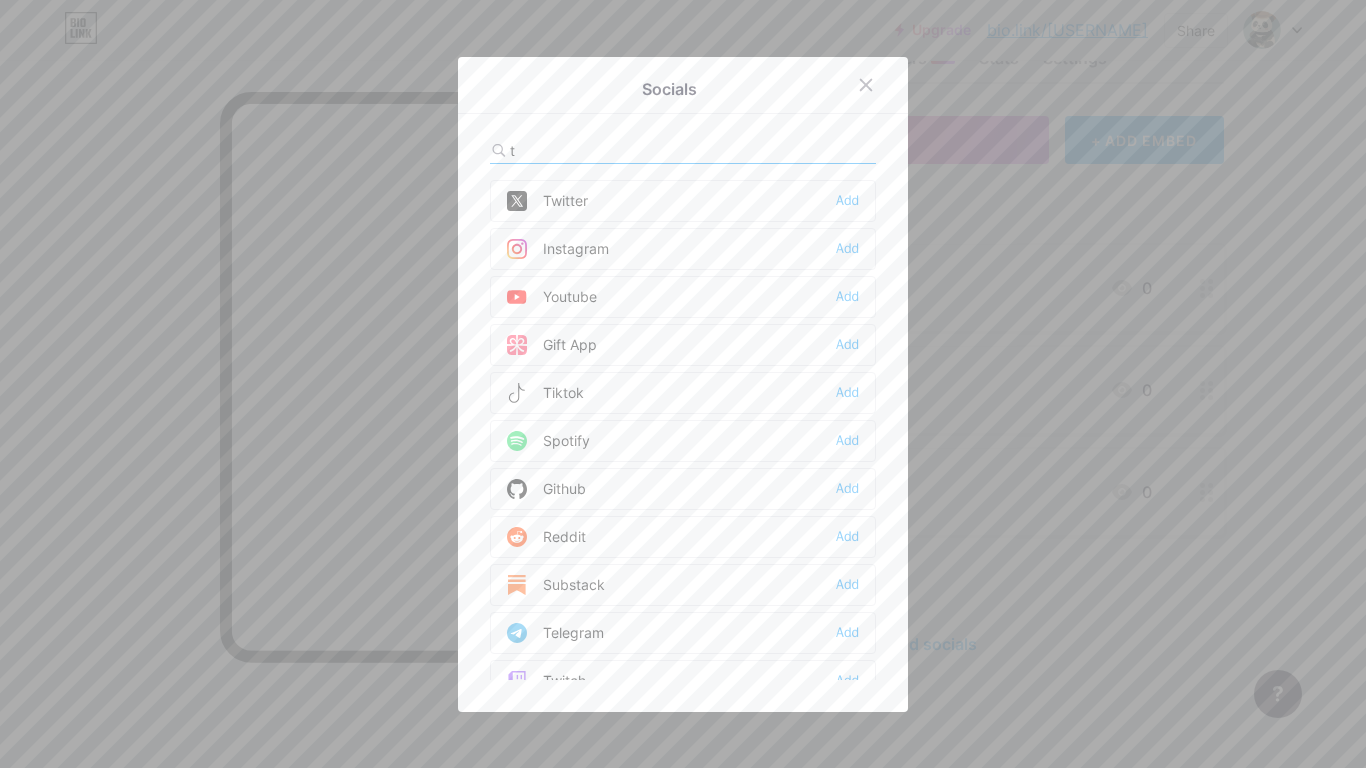 type on "ti" 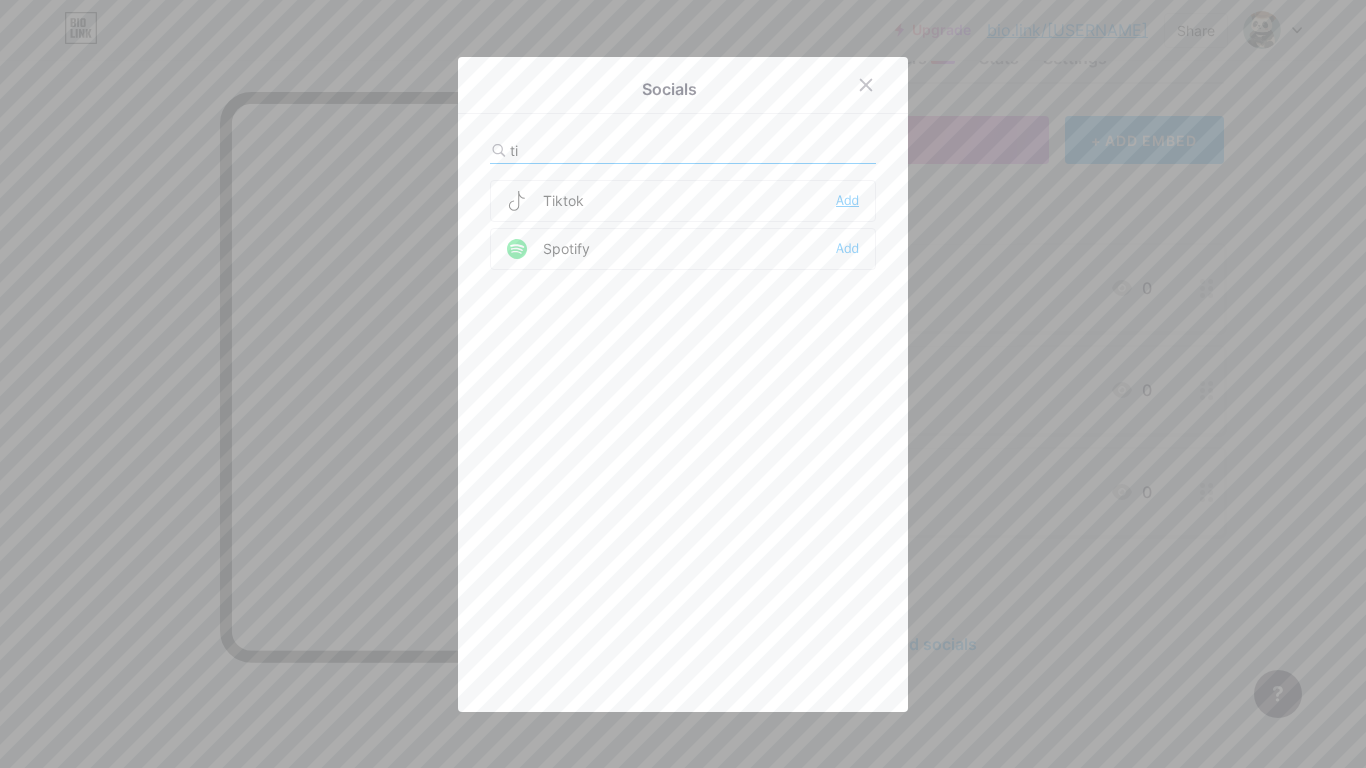 click on "Add" at bounding box center (847, 201) 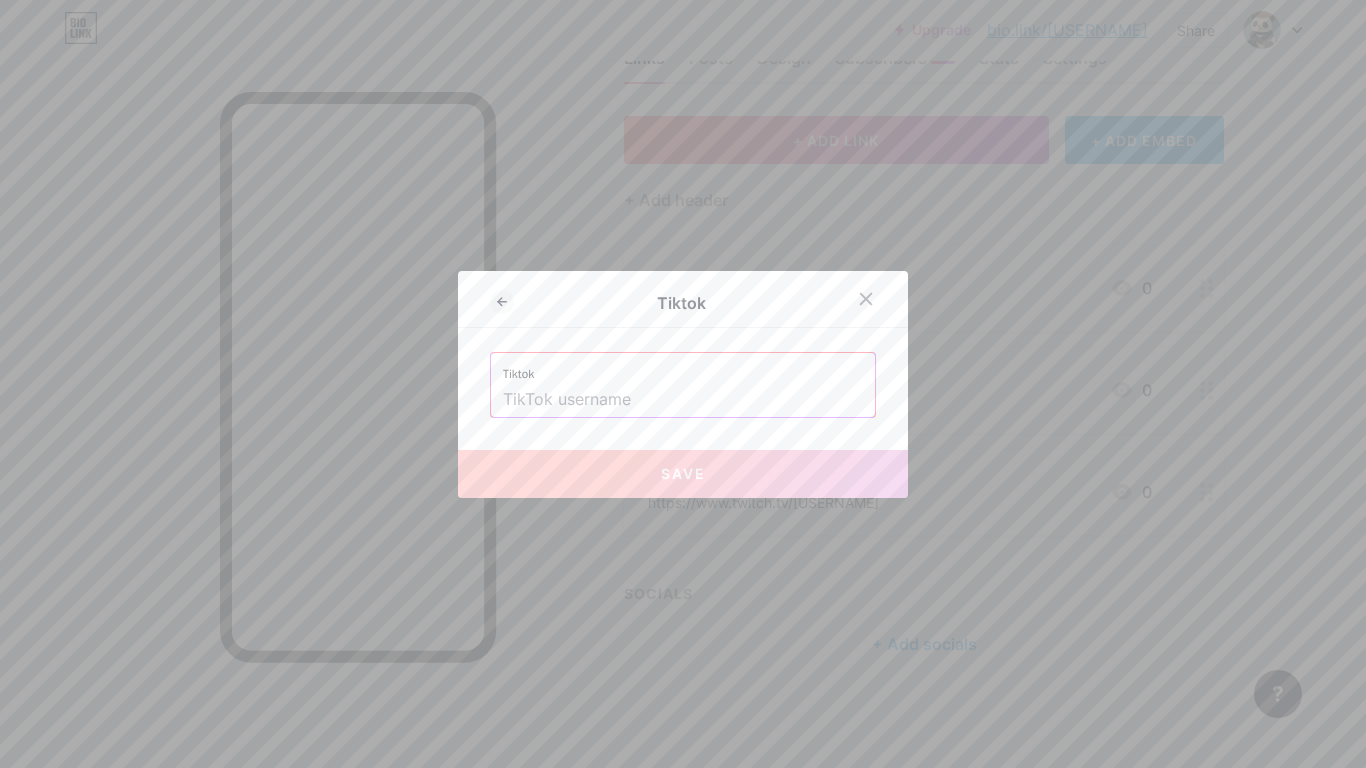 click at bounding box center [683, 400] 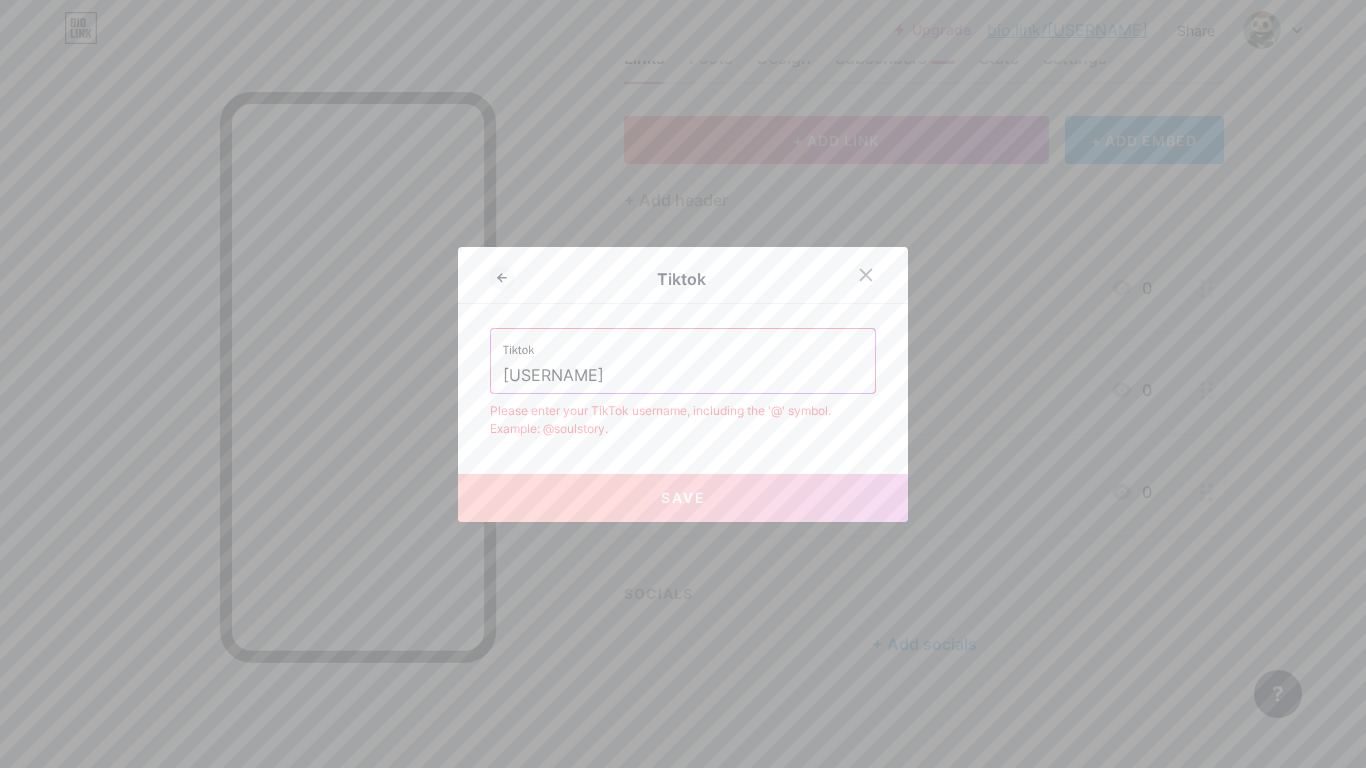 click on "Tiktok   [USERNAME]" at bounding box center (683, 361) 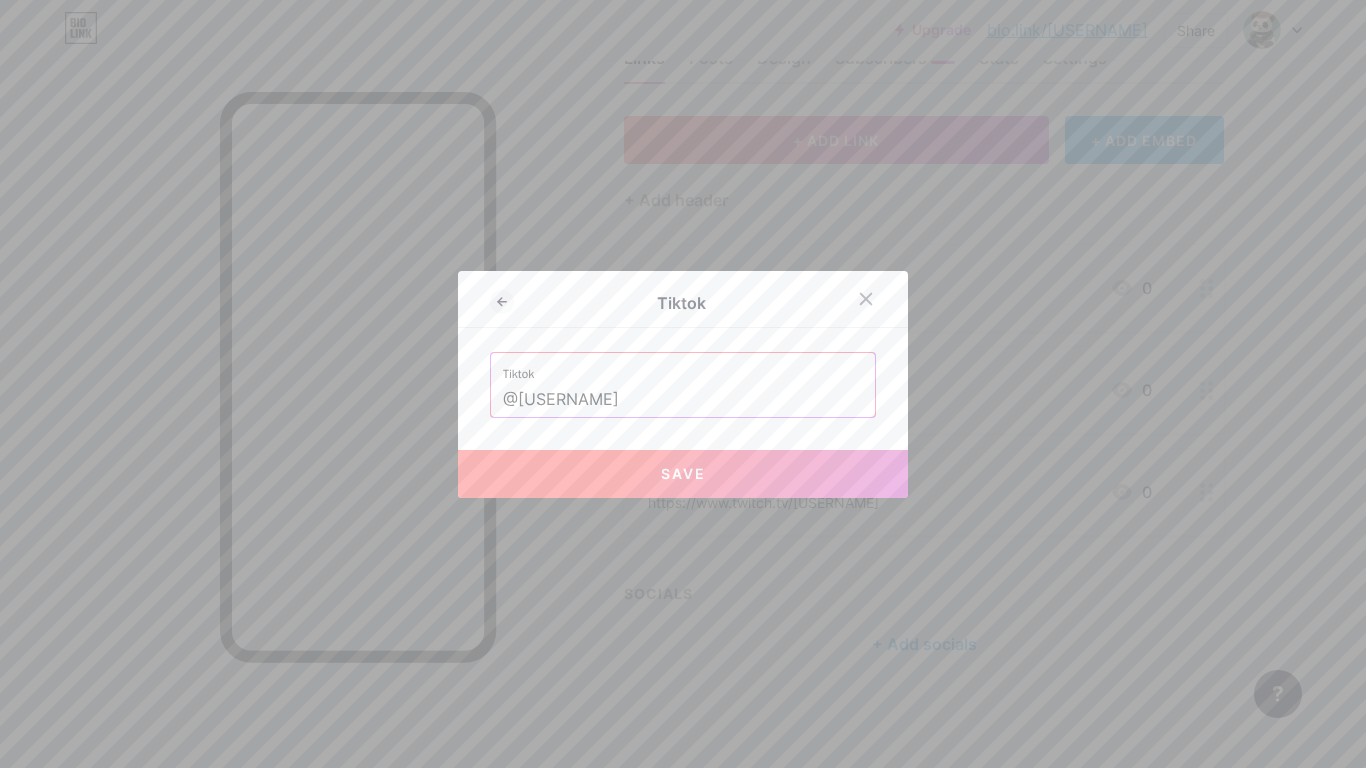 click on "Save" at bounding box center [683, 474] 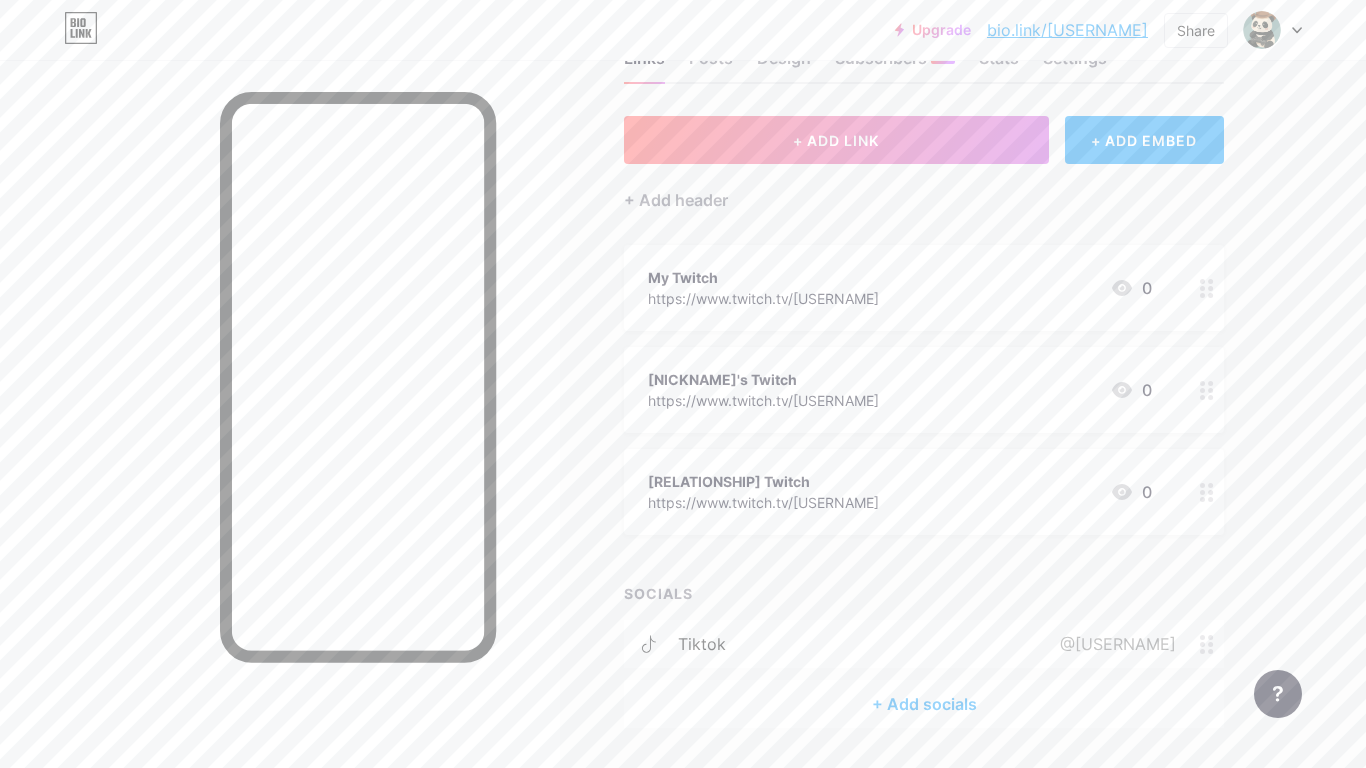 scroll, scrollTop: 130, scrollLeft: 0, axis: vertical 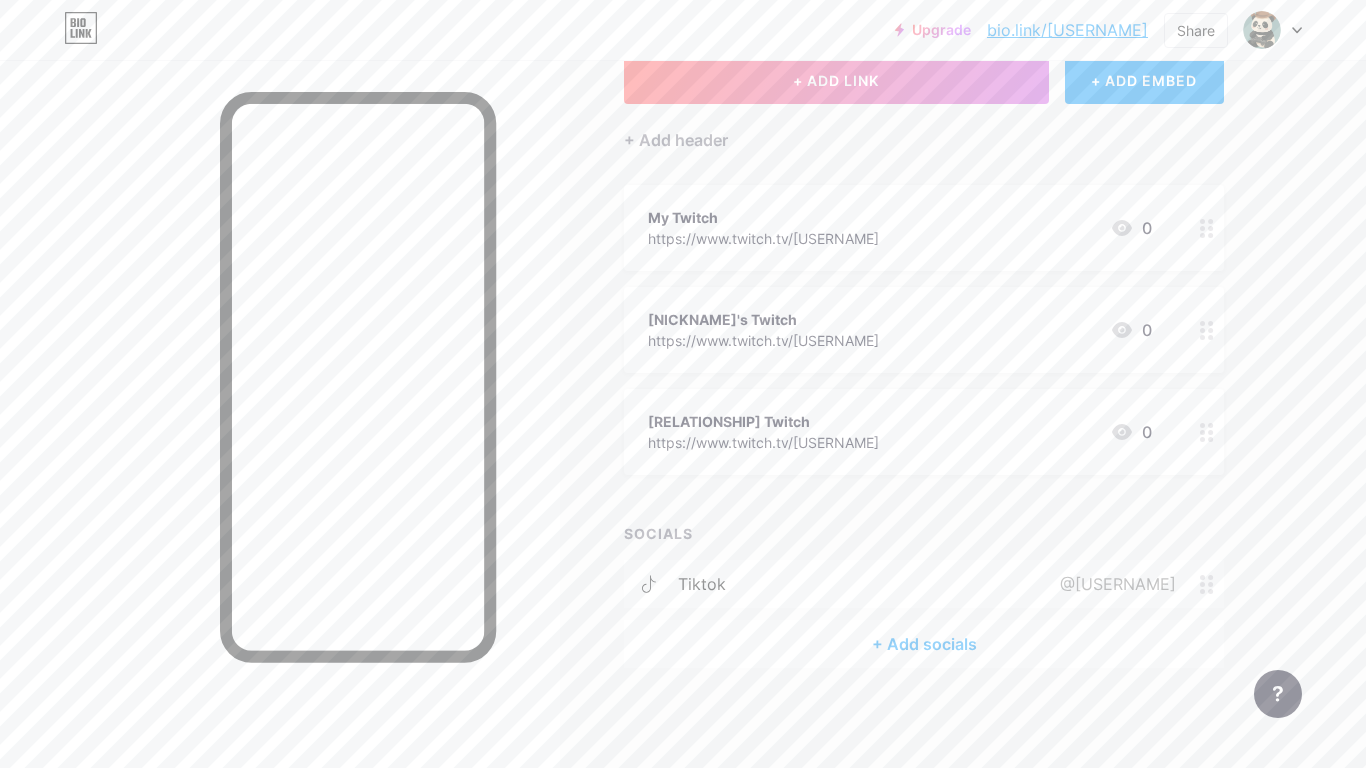 click on "+ Add socials" at bounding box center (924, 644) 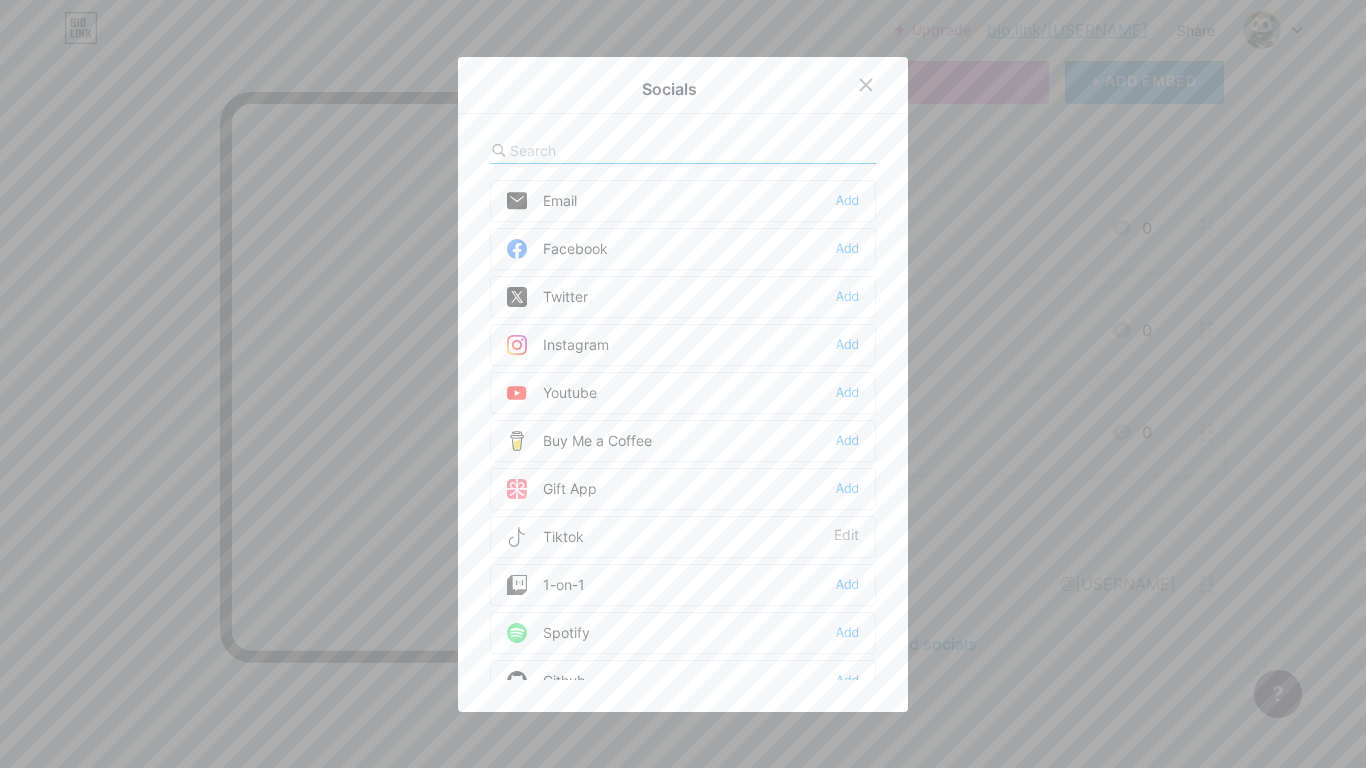 click at bounding box center (683, 151) 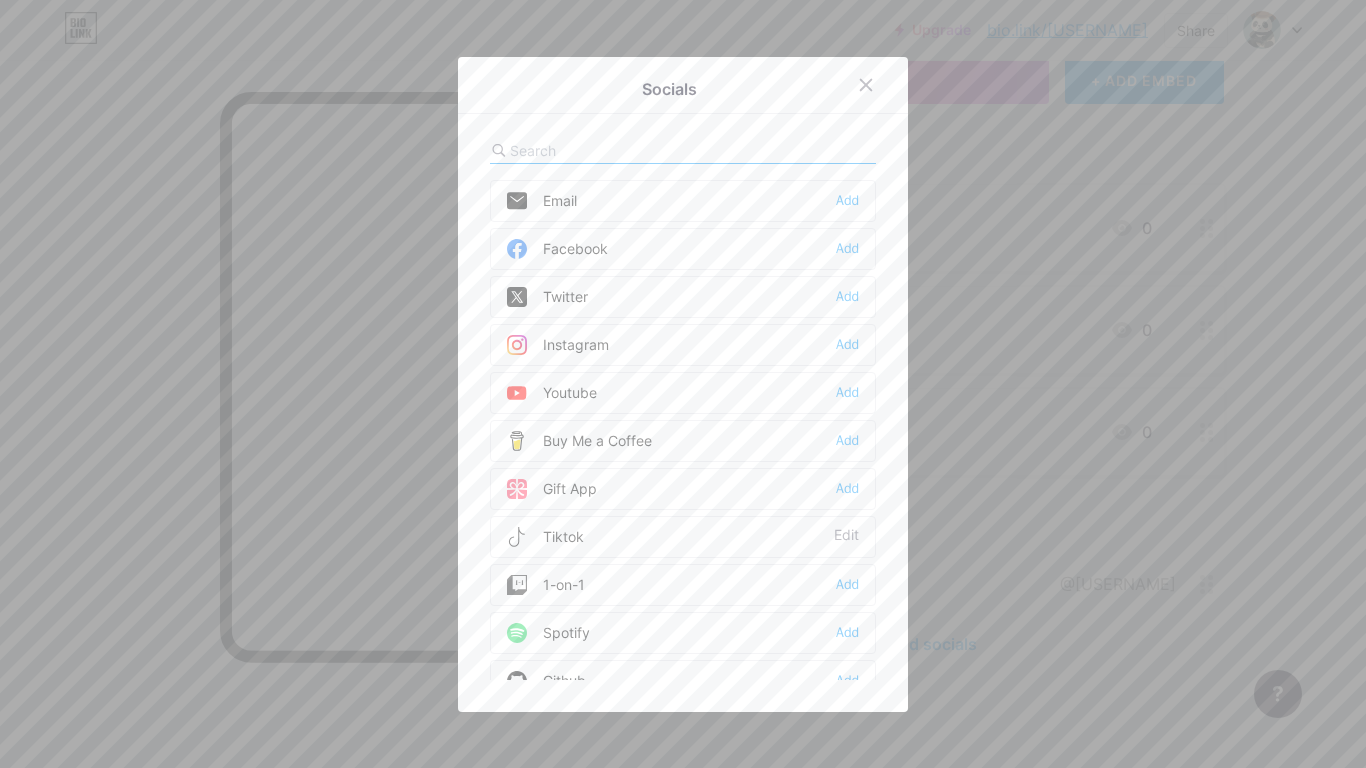 type on "w" 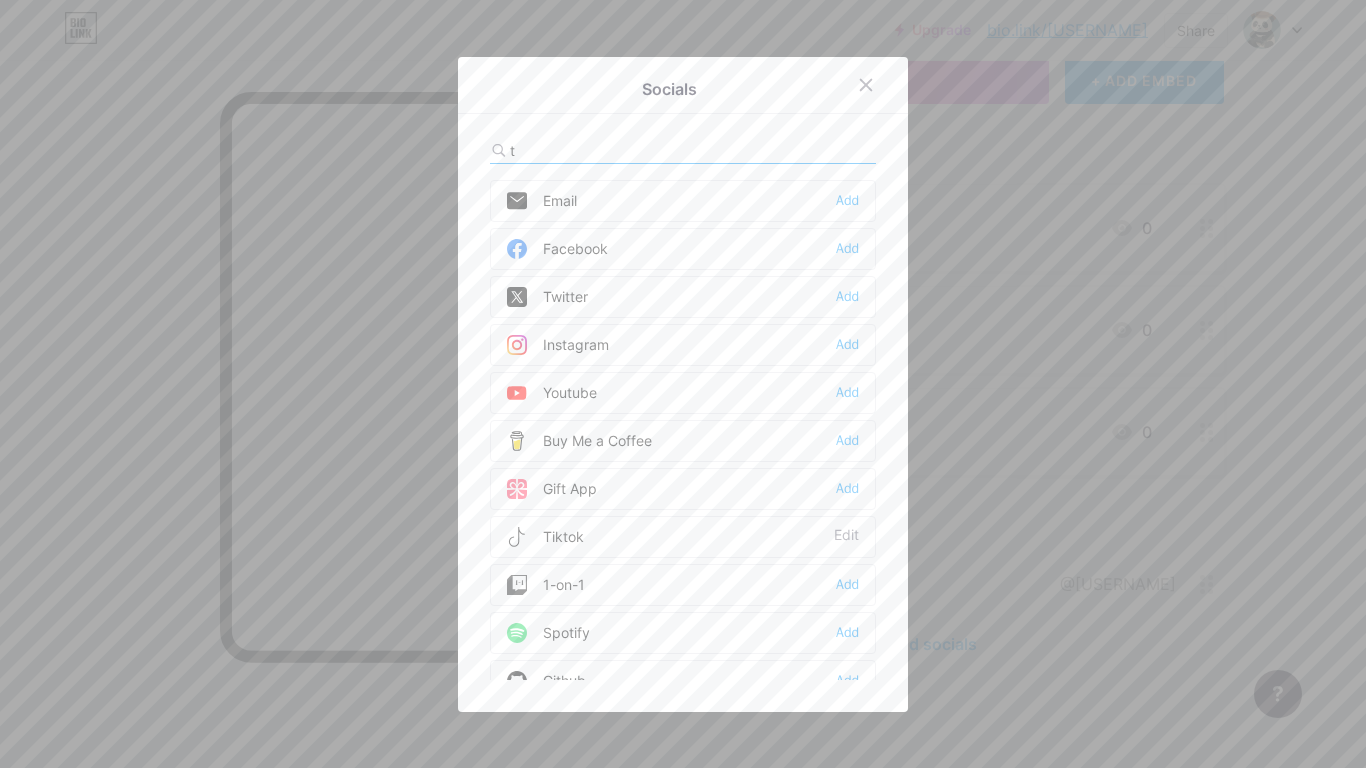 type on "Twi" 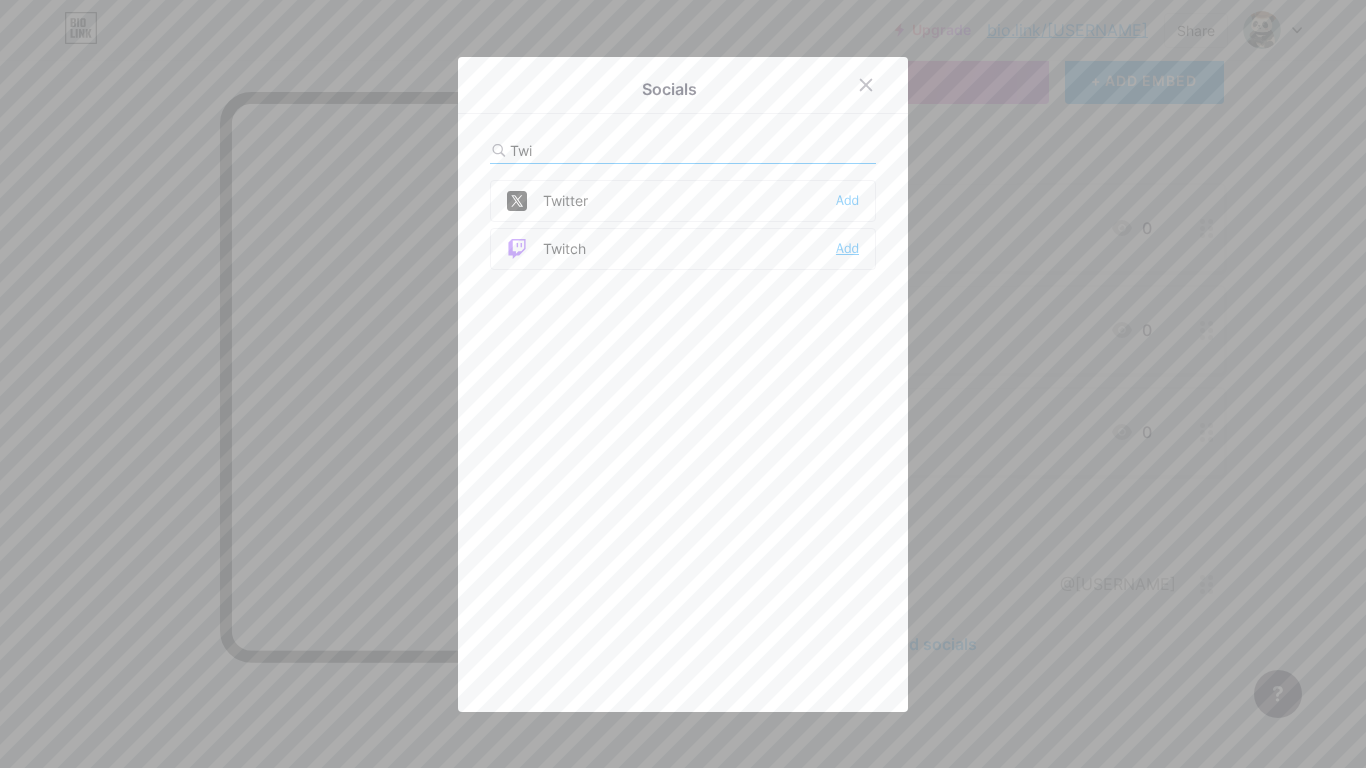 click on "Add" at bounding box center [847, 249] 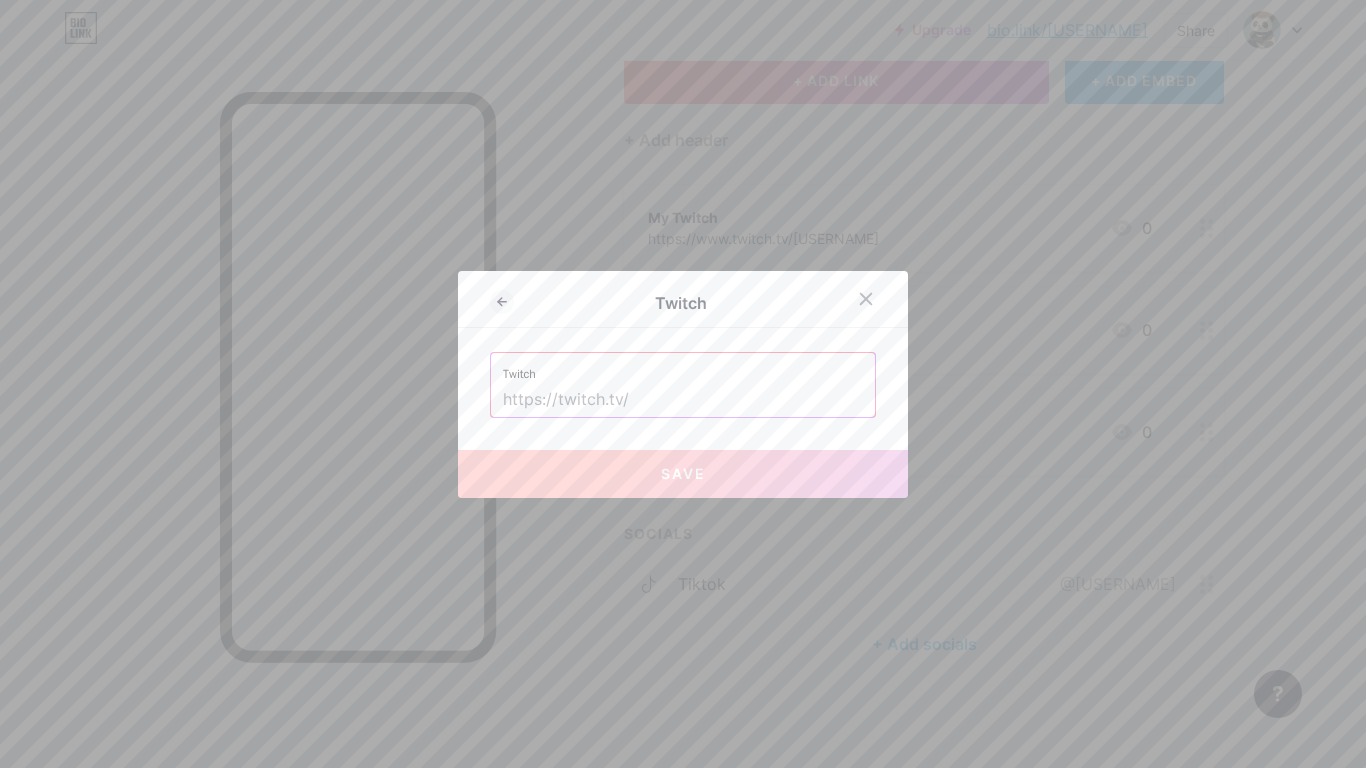 click at bounding box center [683, 400] 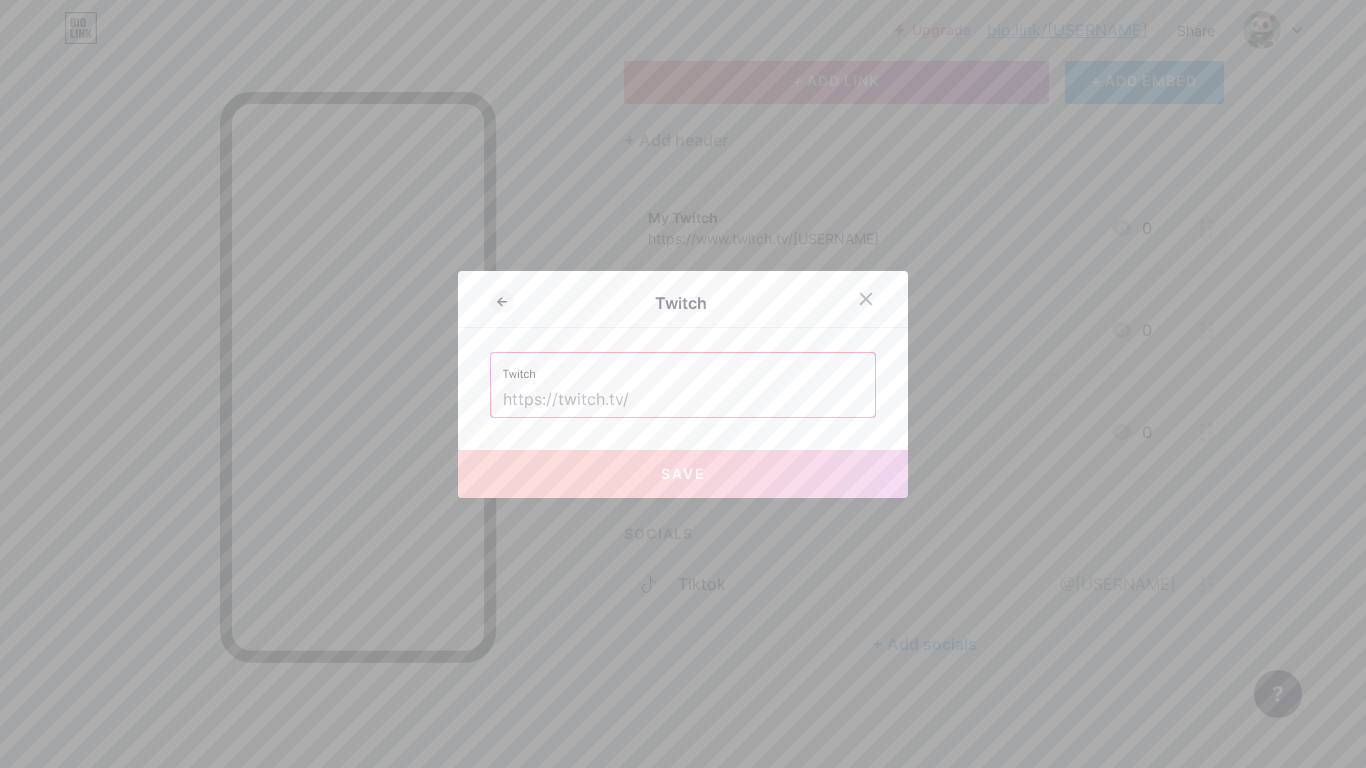 paste on "https://www.twitch.tv/[USERNAME]" 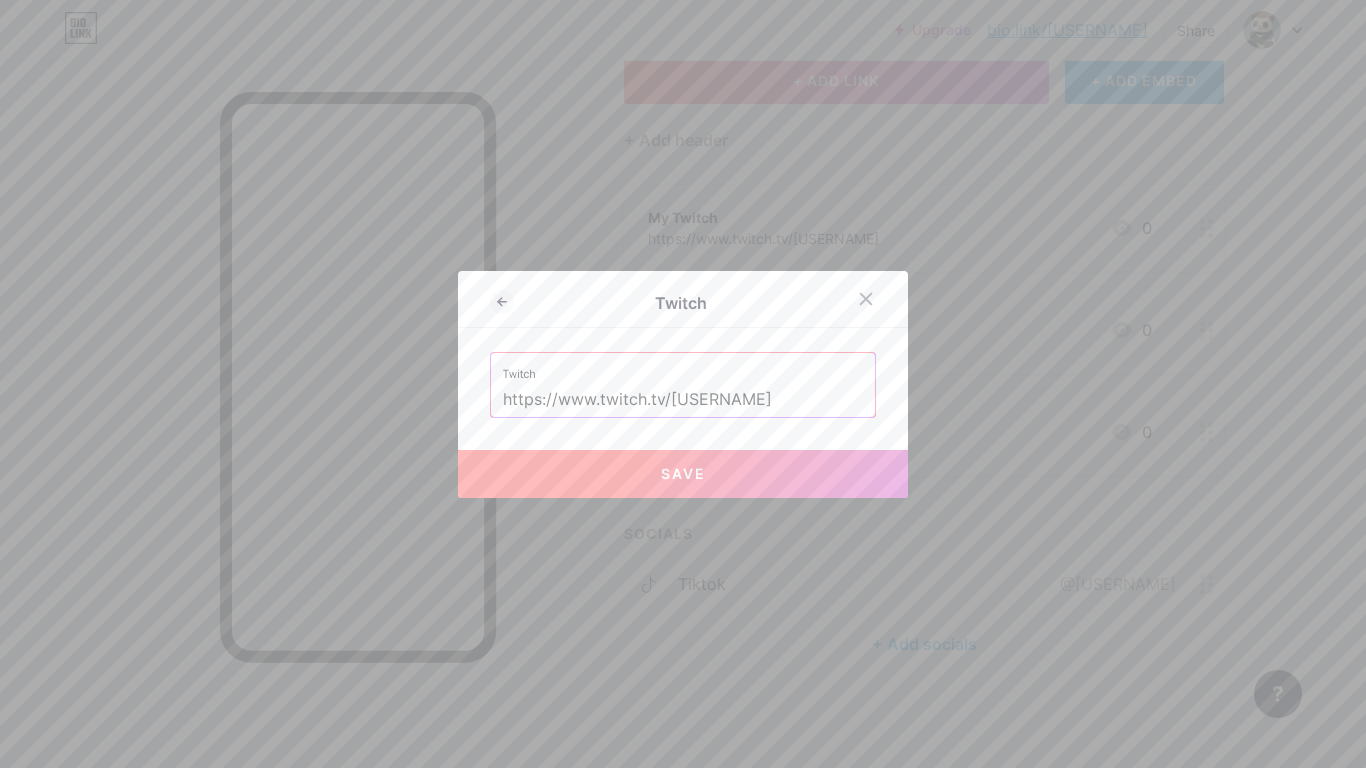 type on "https://www.twitch.tv/[USERNAME]" 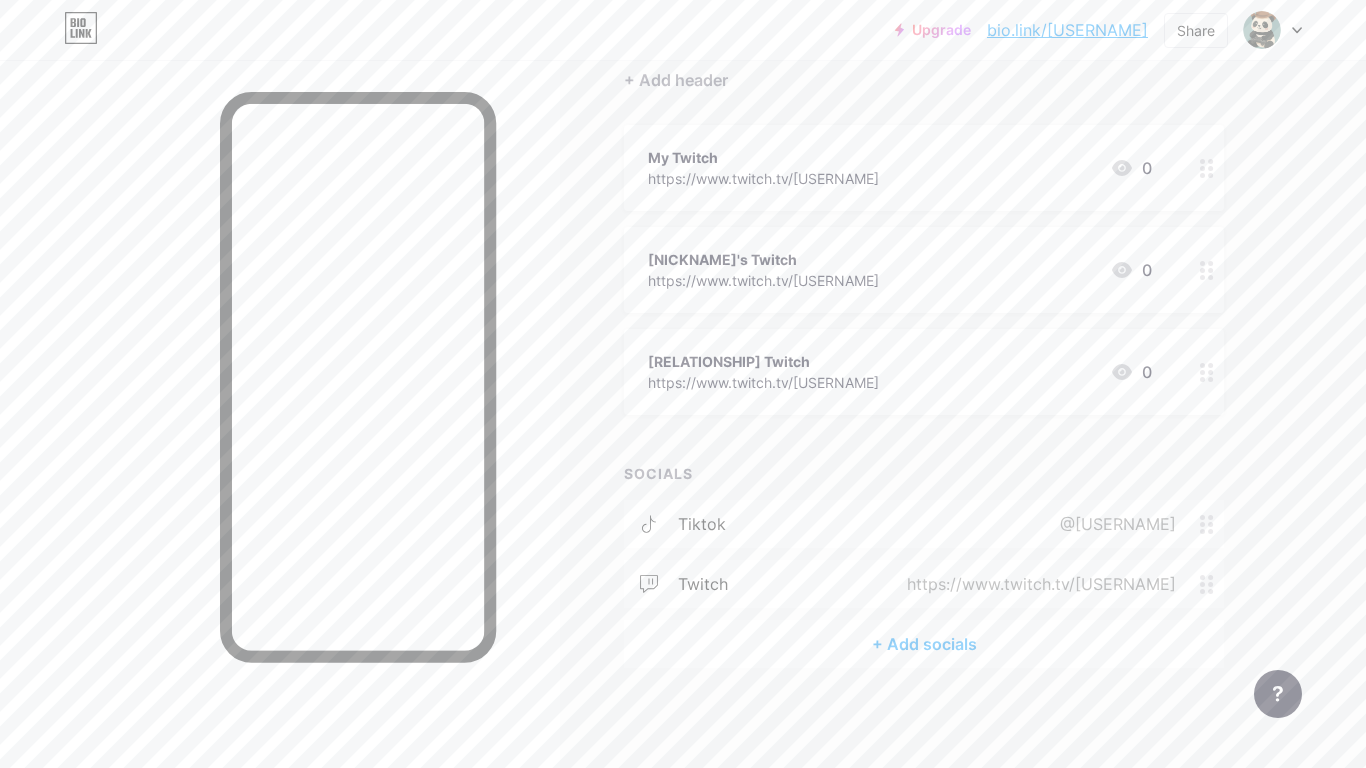 scroll, scrollTop: 0, scrollLeft: 0, axis: both 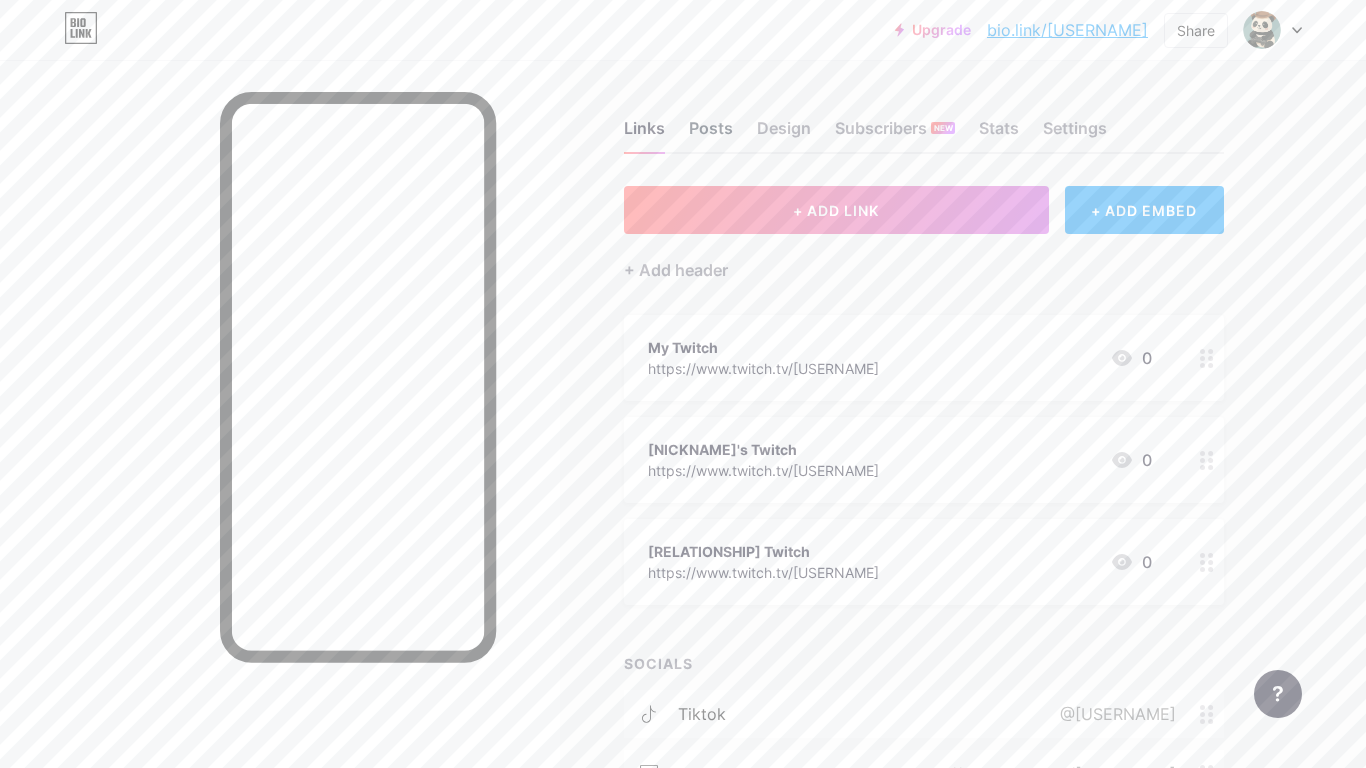 click on "Posts" at bounding box center [711, 134] 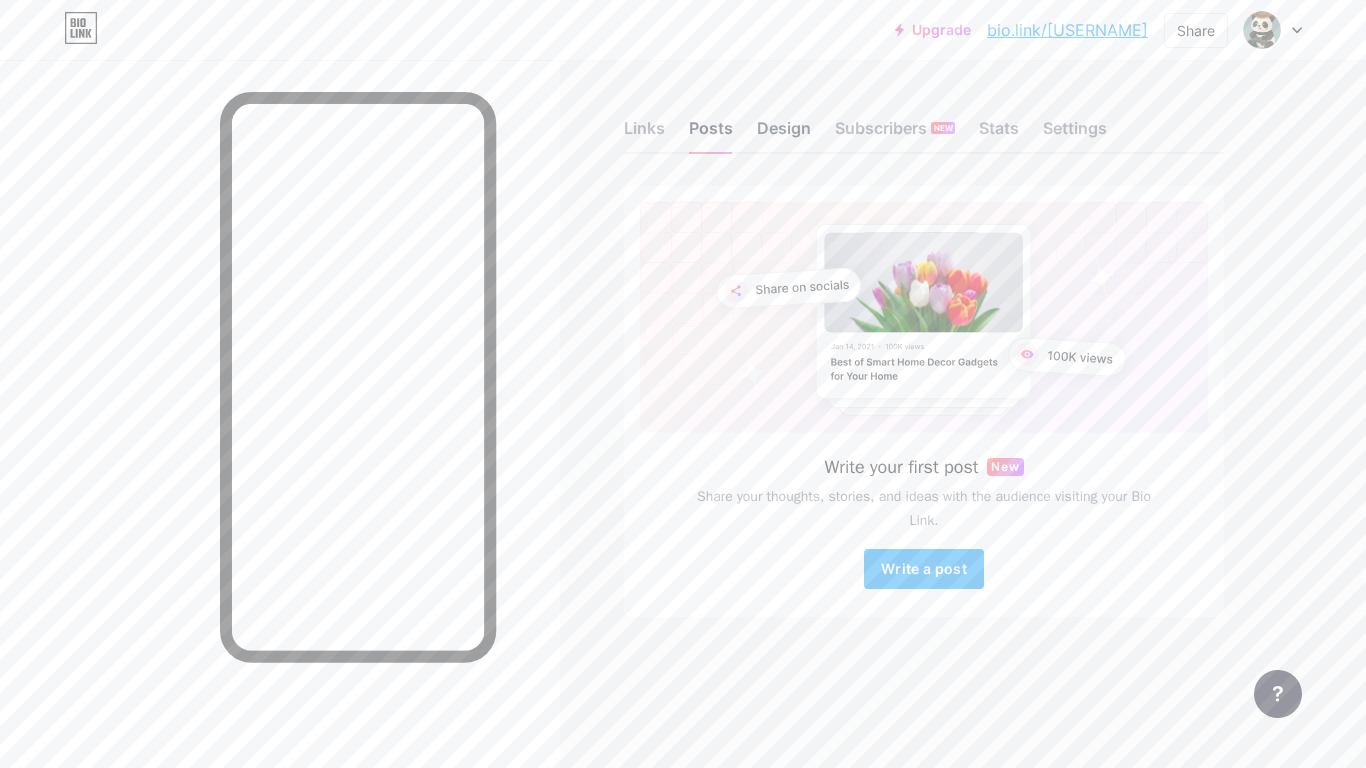 click on "Design" at bounding box center [784, 134] 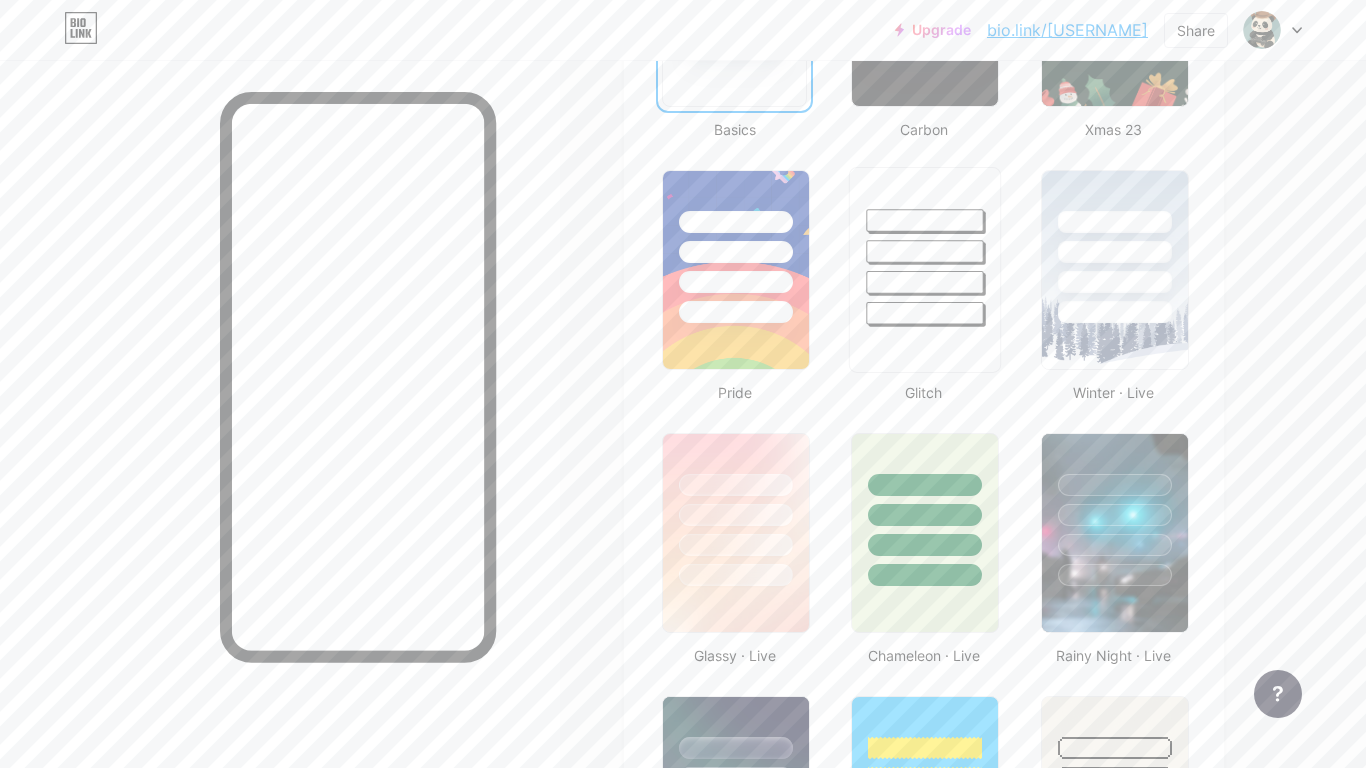 scroll, scrollTop: 766, scrollLeft: 0, axis: vertical 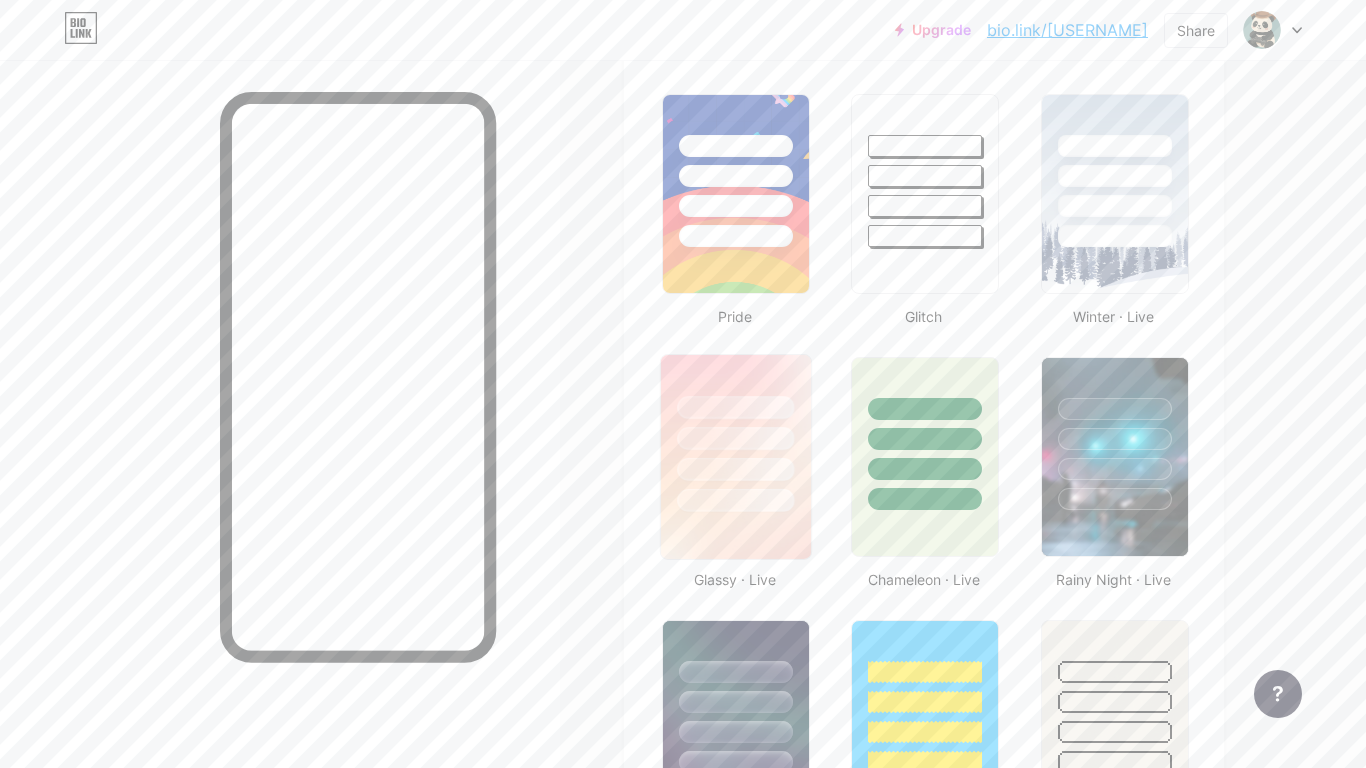 click at bounding box center (736, 433) 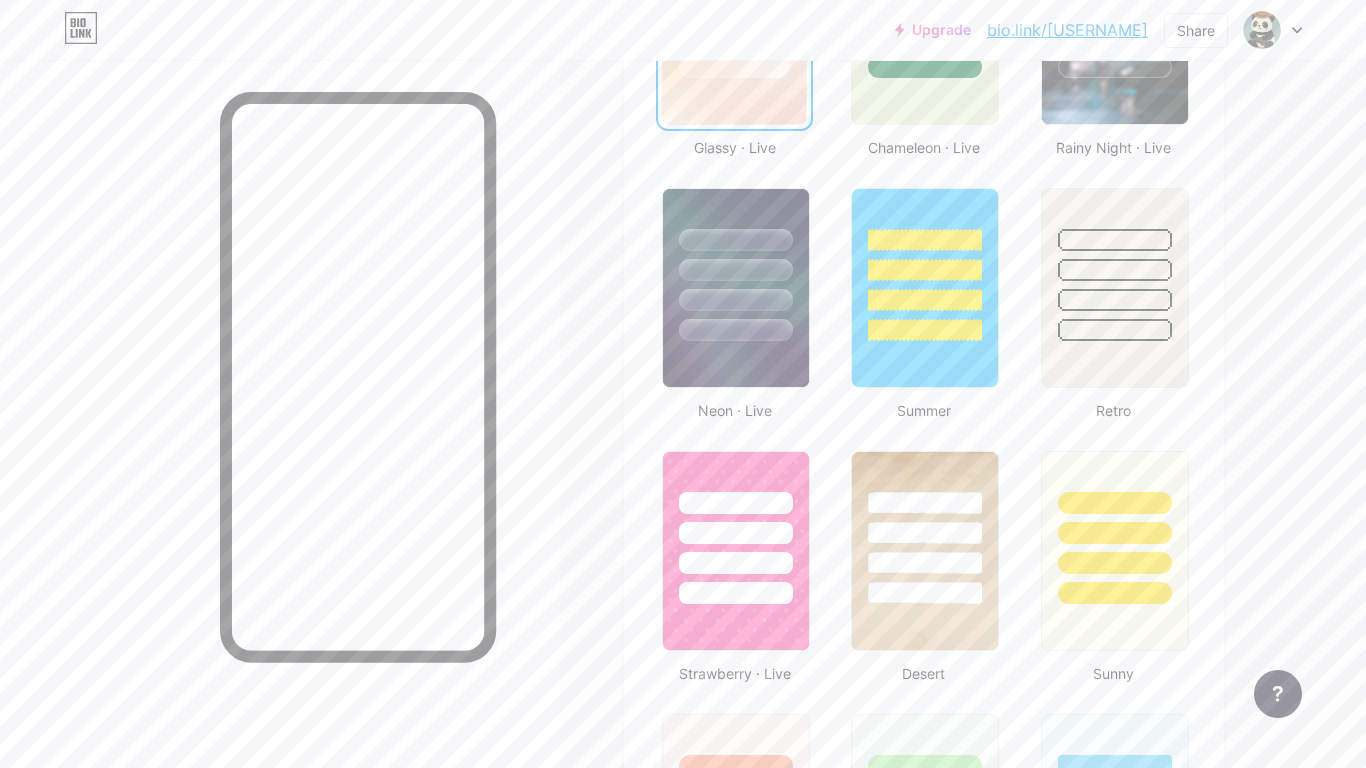 scroll, scrollTop: 0, scrollLeft: 0, axis: both 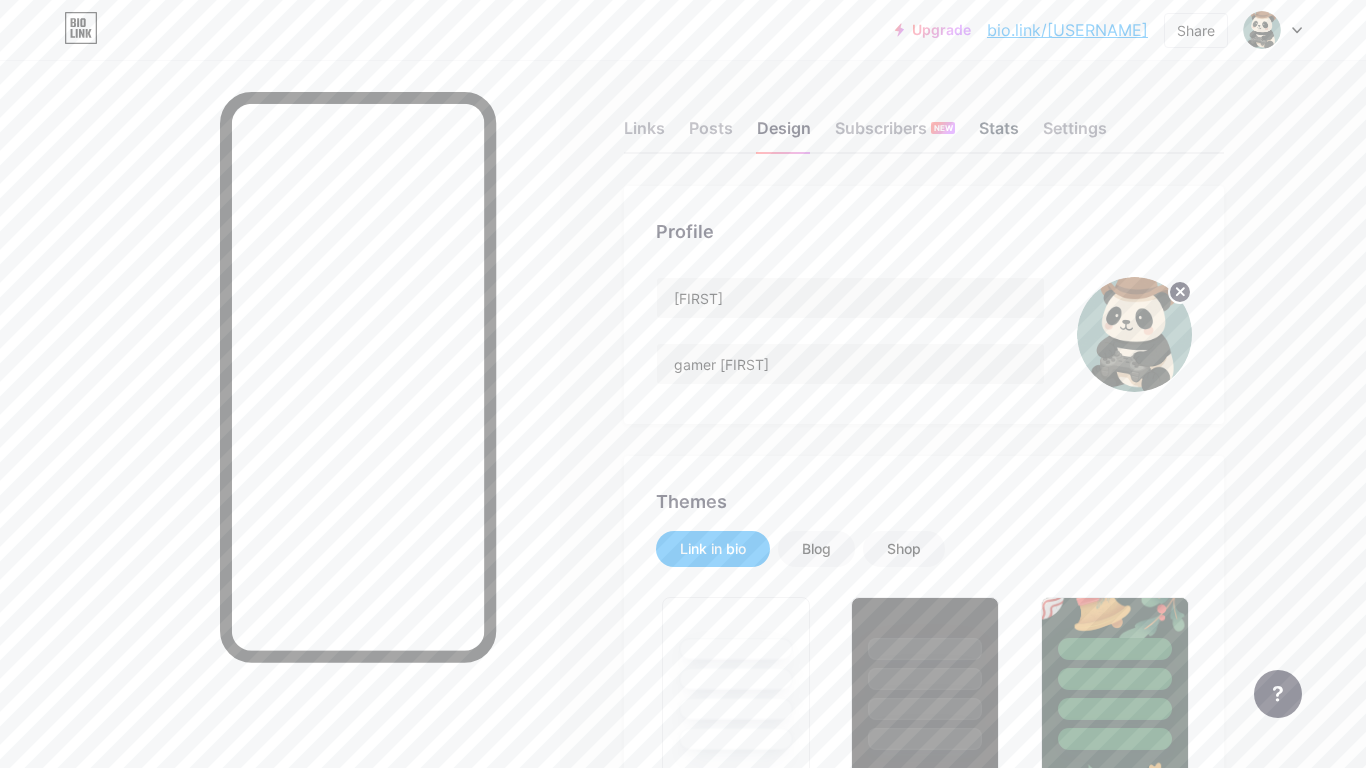 click on "Stats" at bounding box center (999, 134) 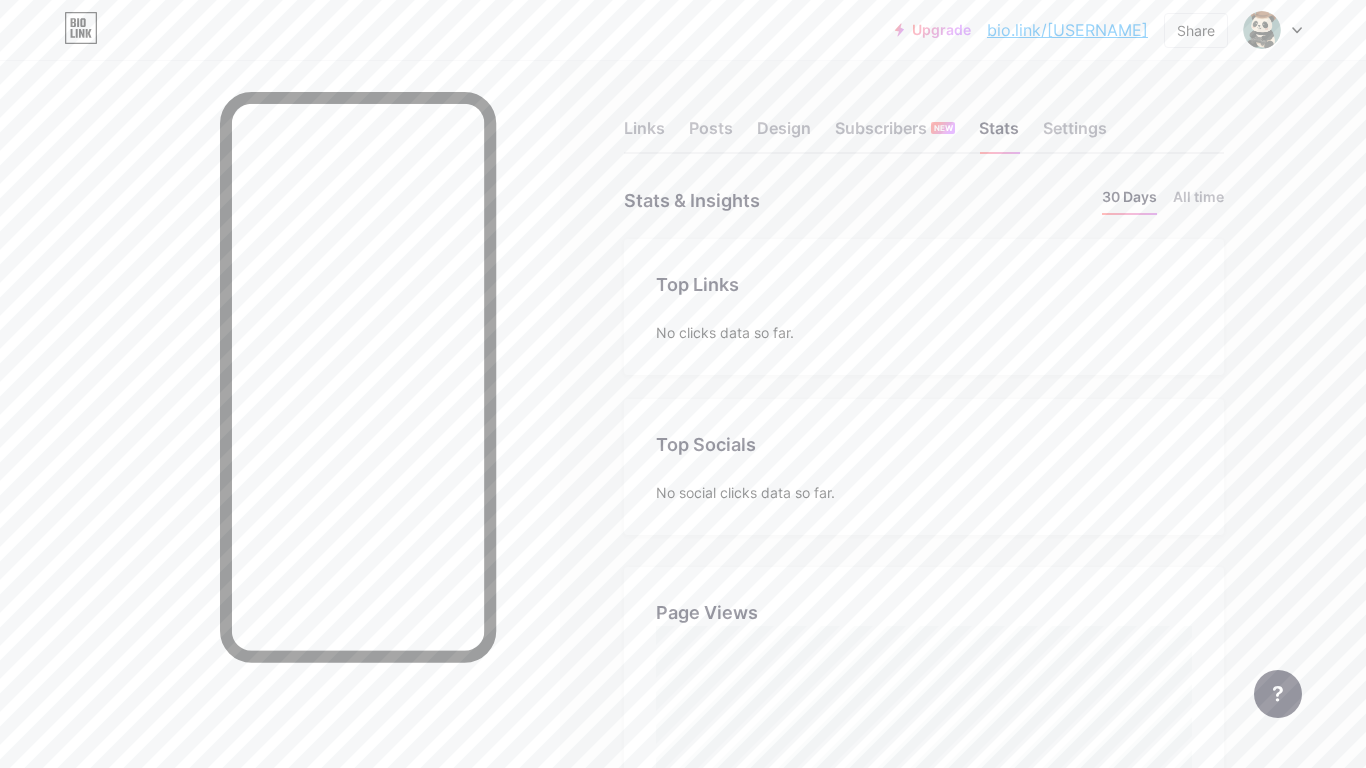 scroll, scrollTop: 999232, scrollLeft: 998634, axis: both 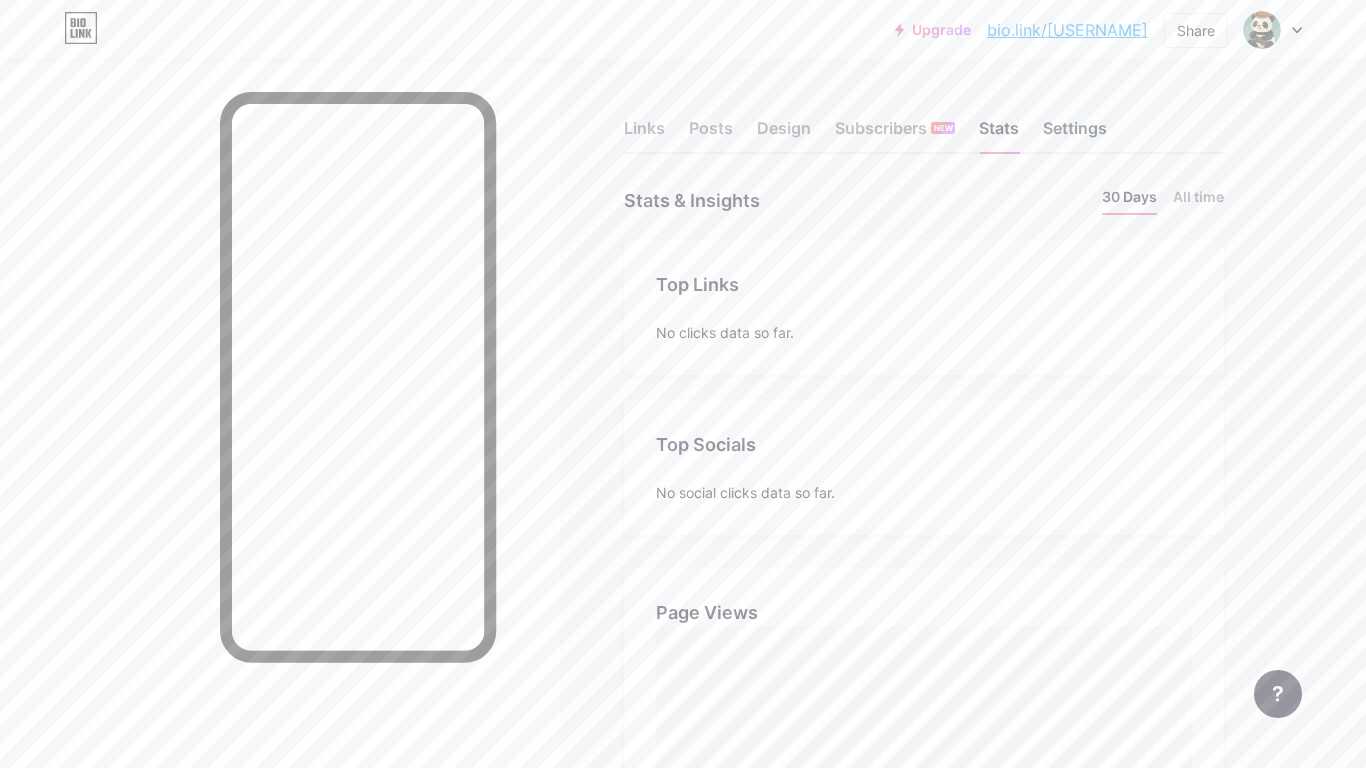 click on "Settings" at bounding box center (1075, 134) 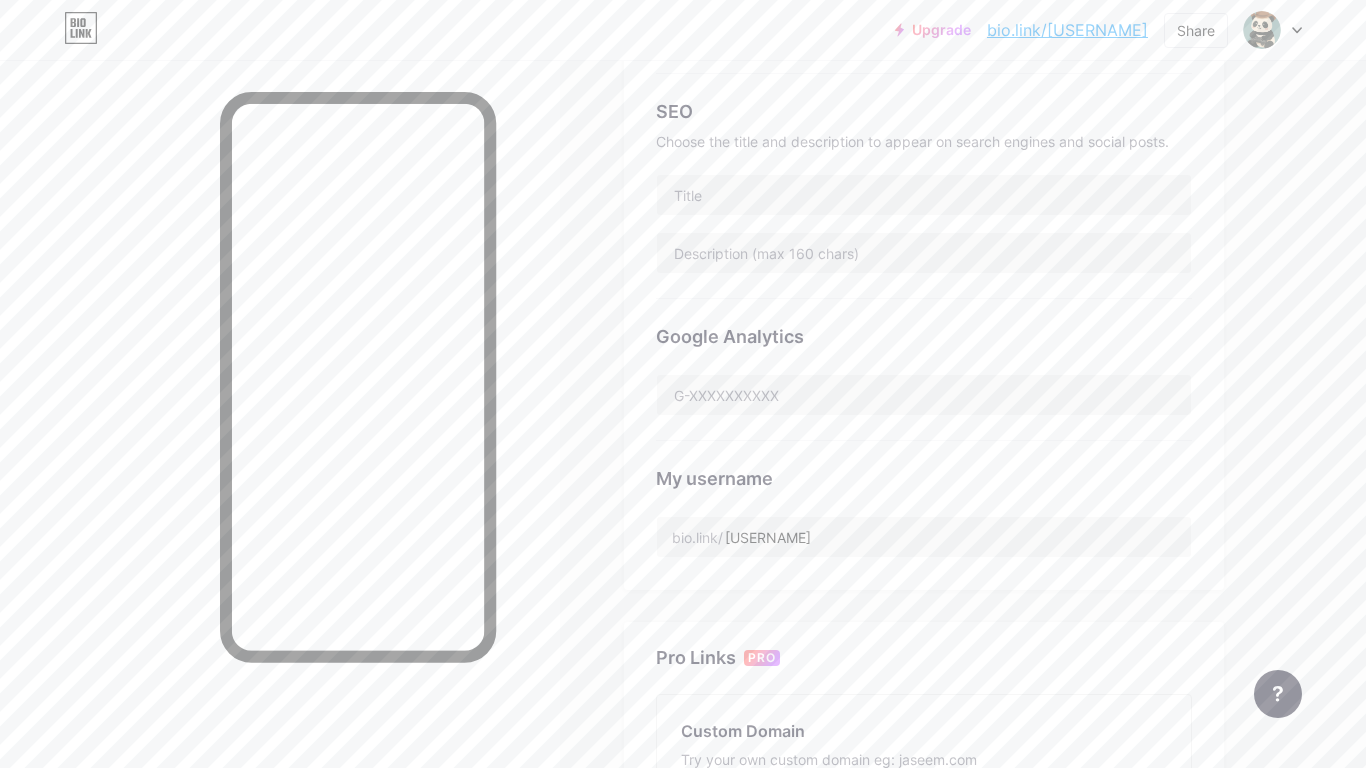 scroll, scrollTop: 0, scrollLeft: 0, axis: both 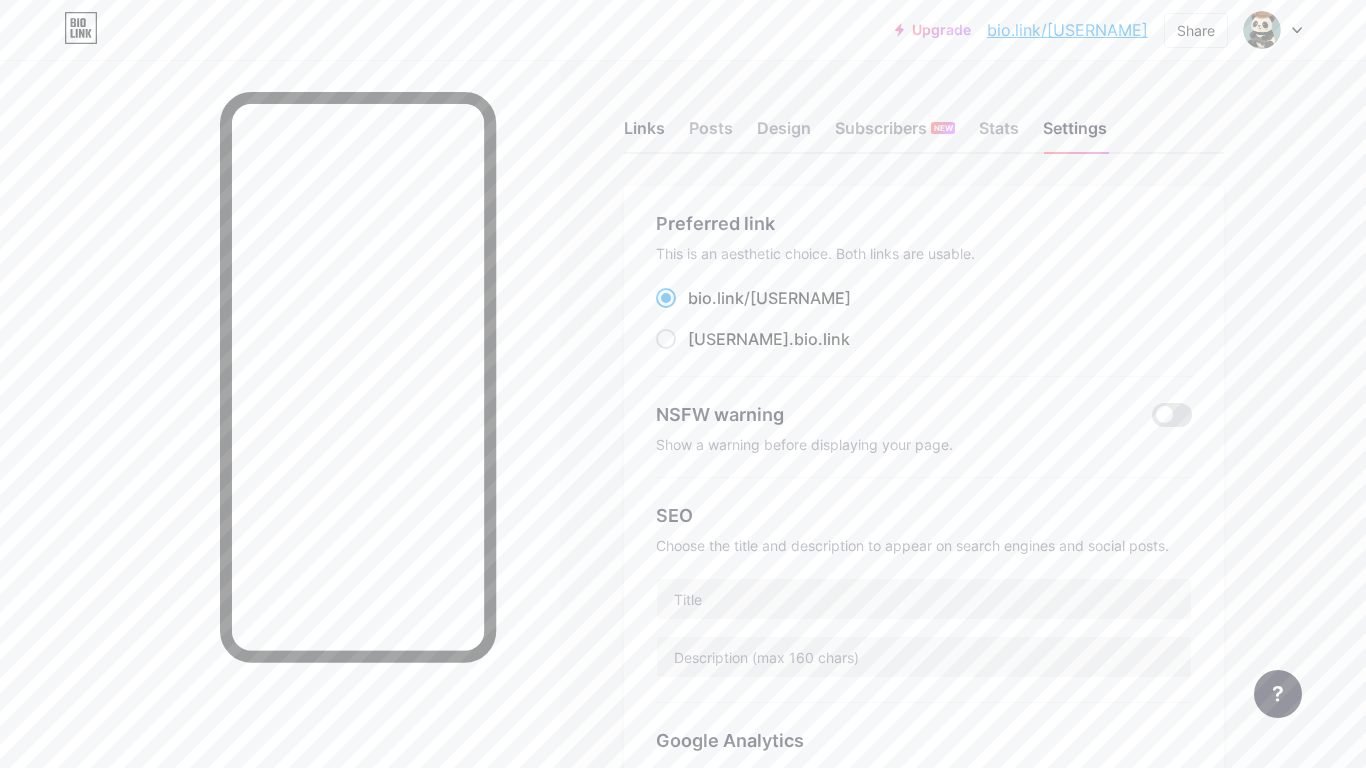 click on "Links" at bounding box center (644, 134) 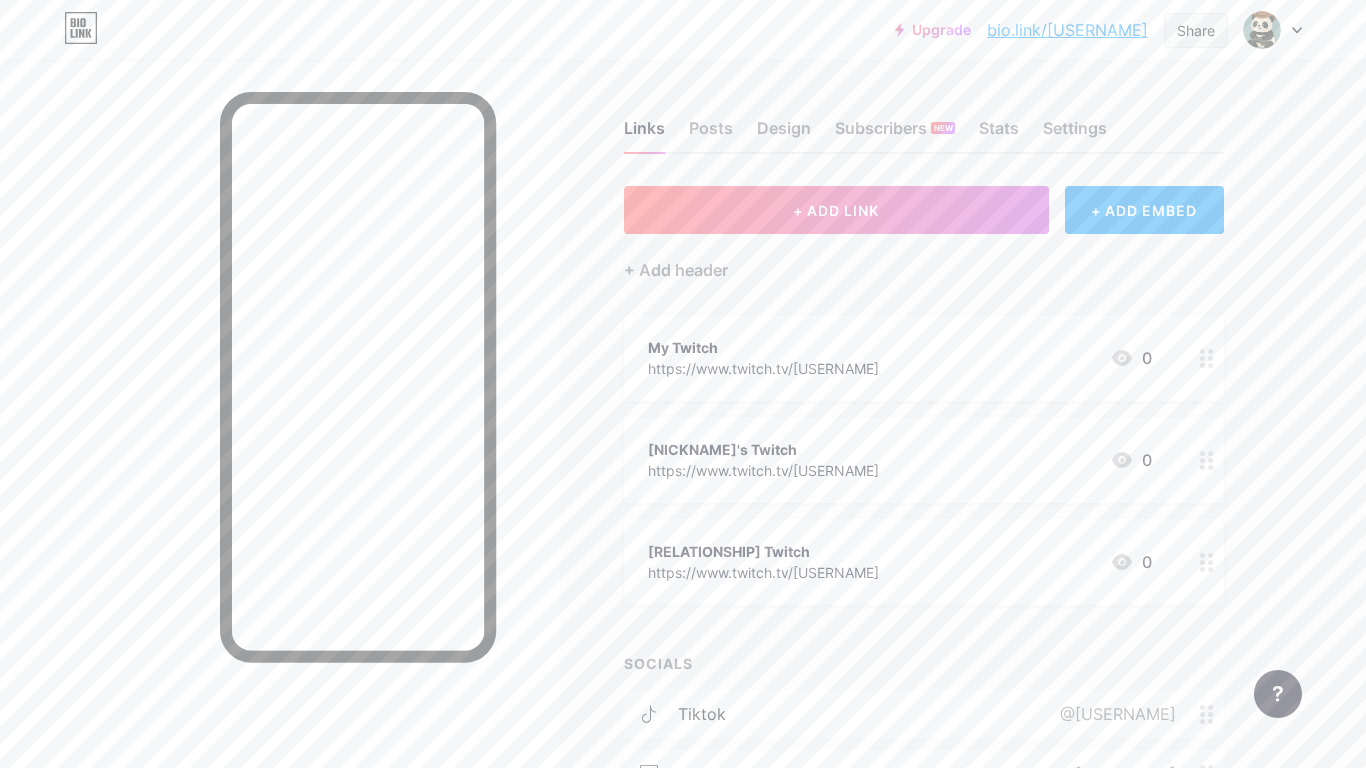 click on "Share" at bounding box center [1196, 30] 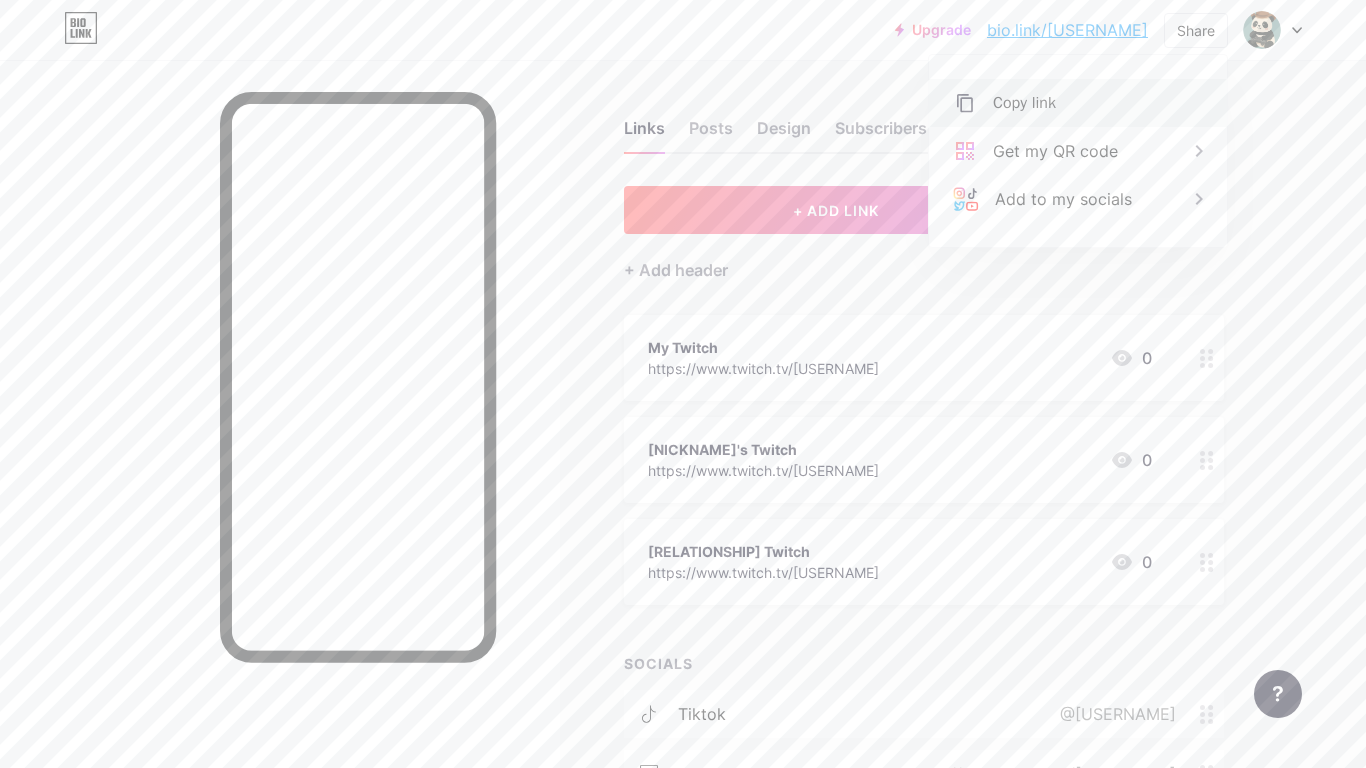 click on "Copy link" at bounding box center [1078, 103] 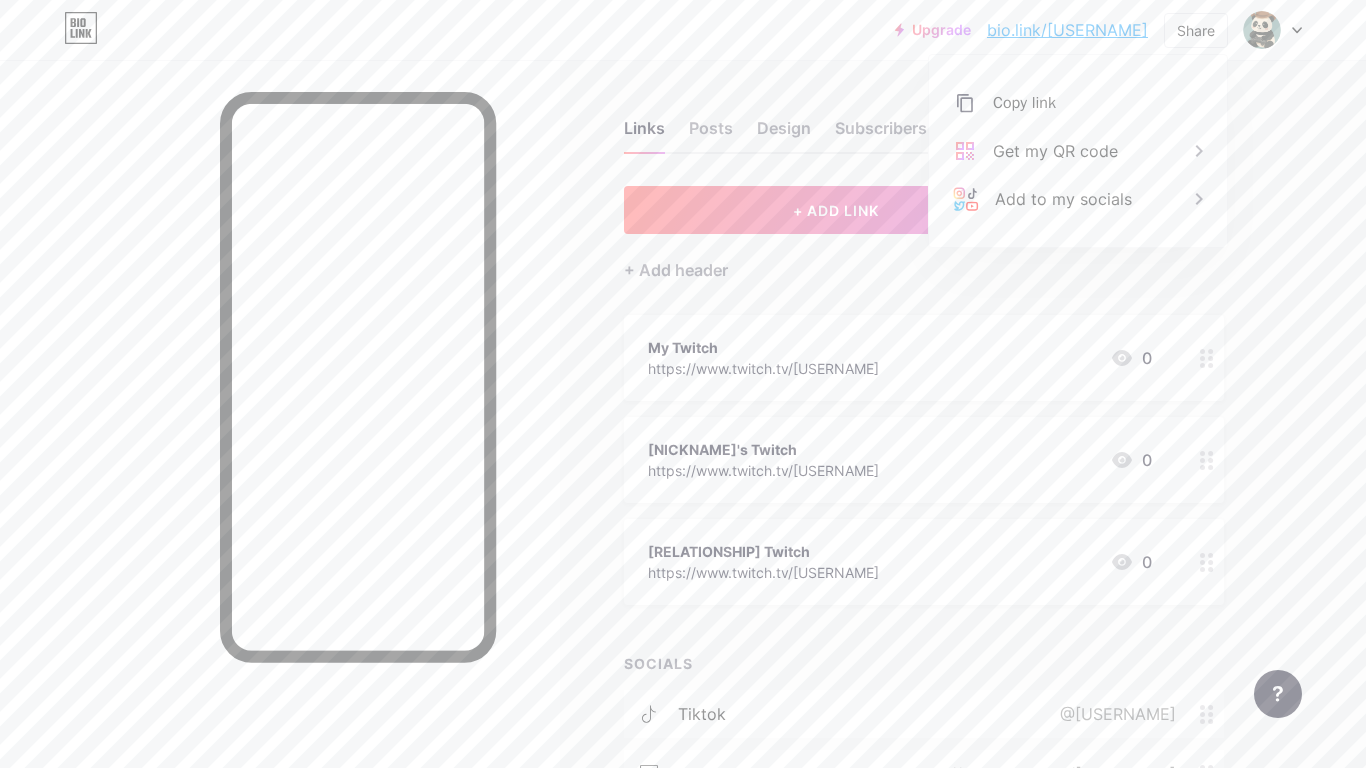click at bounding box center (280, 444) 